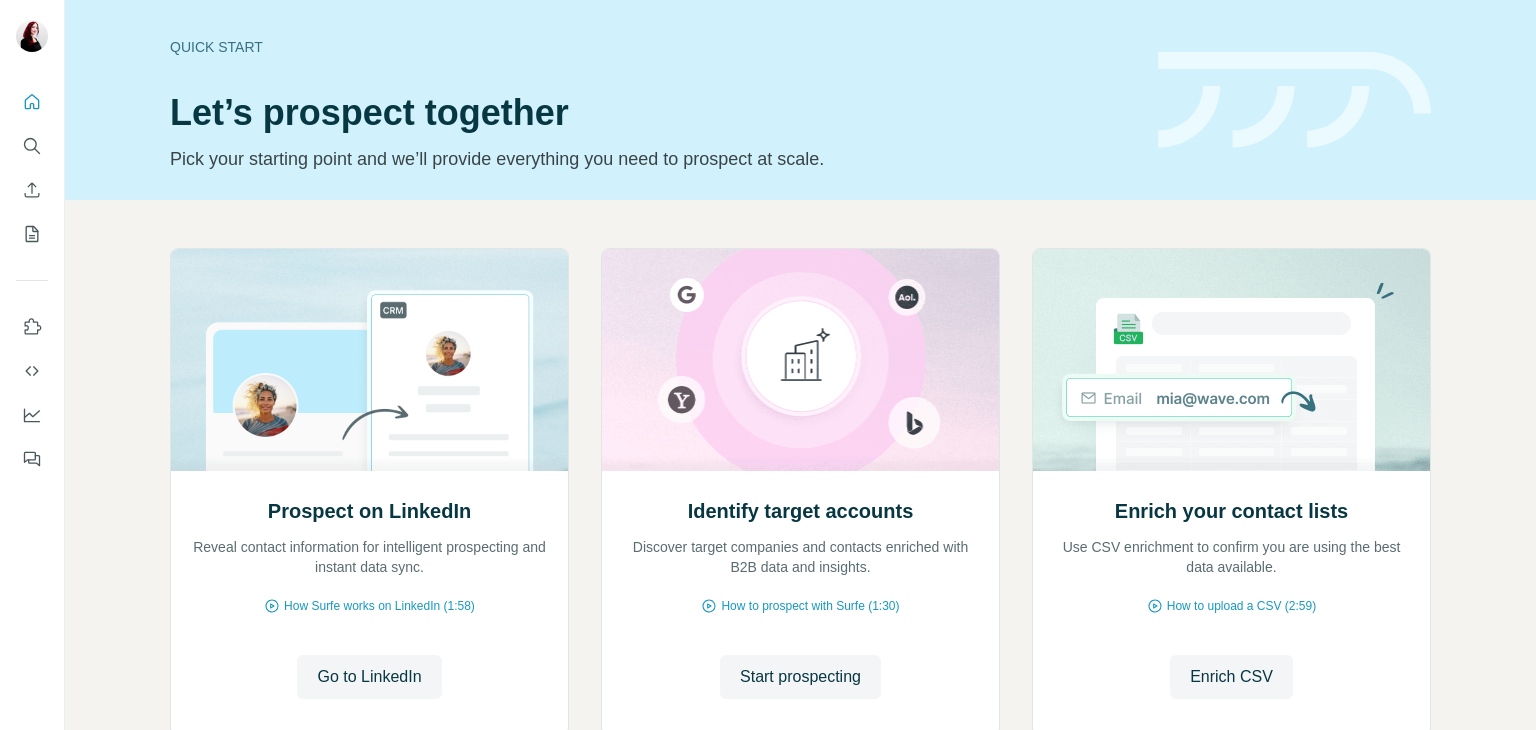 scroll, scrollTop: 0, scrollLeft: 0, axis: both 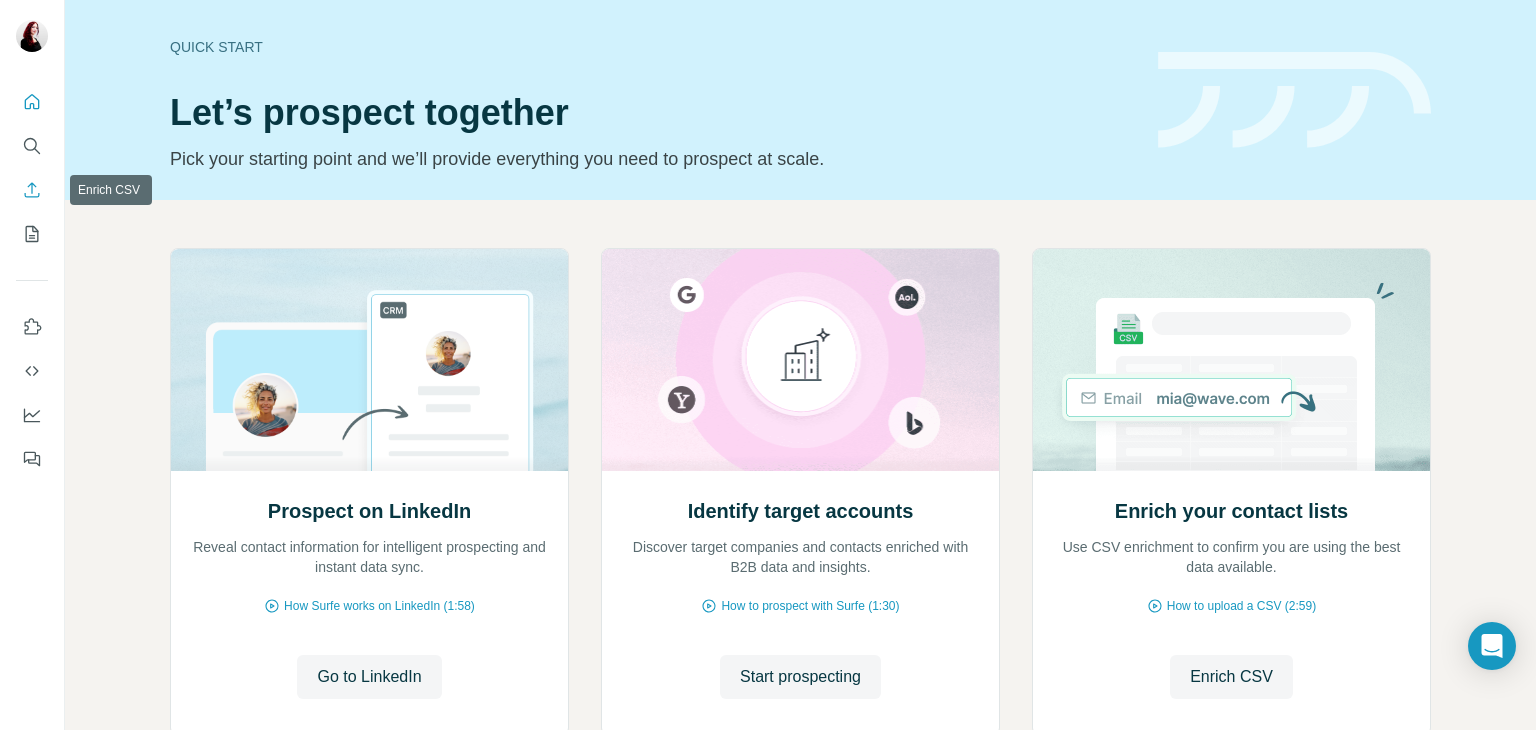 click 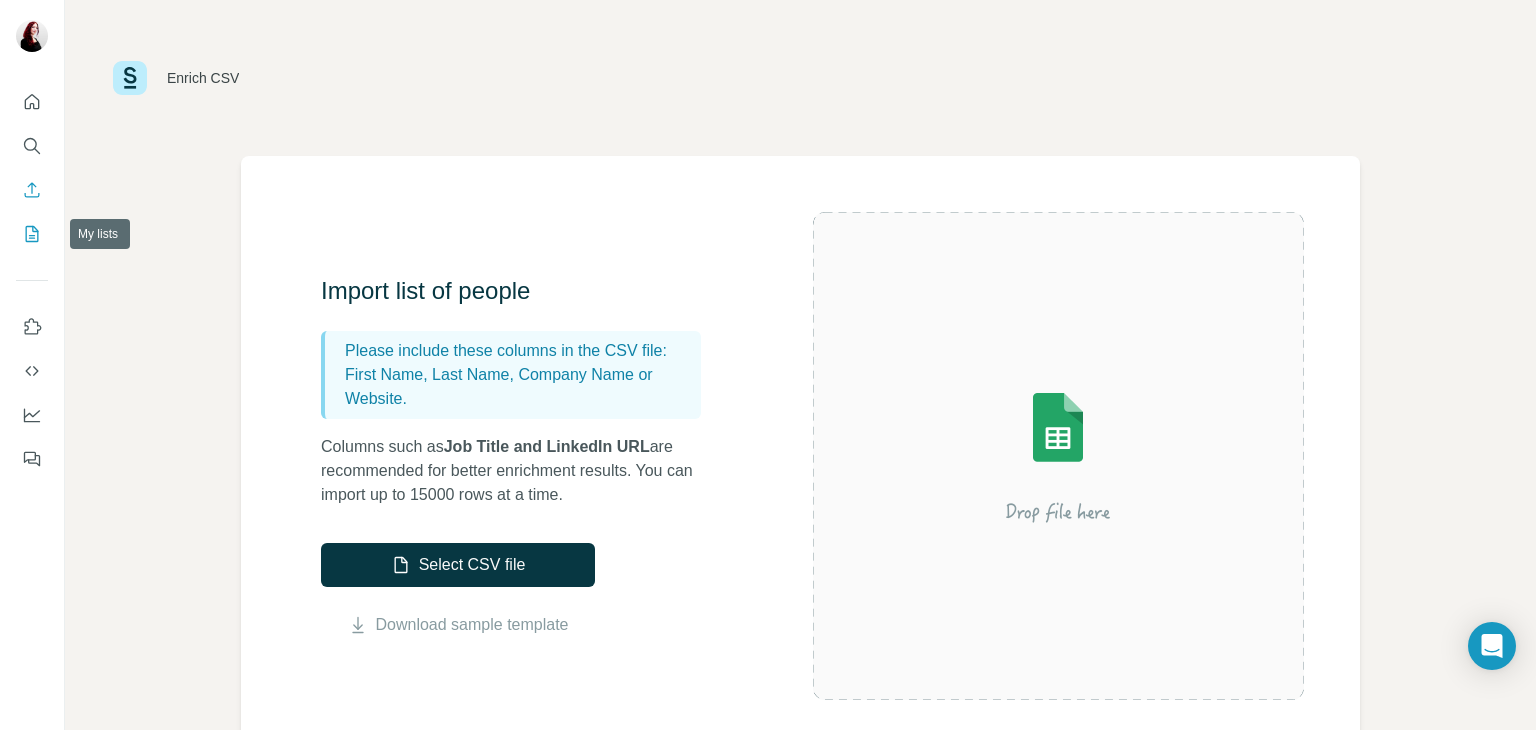 click at bounding box center (32, 234) 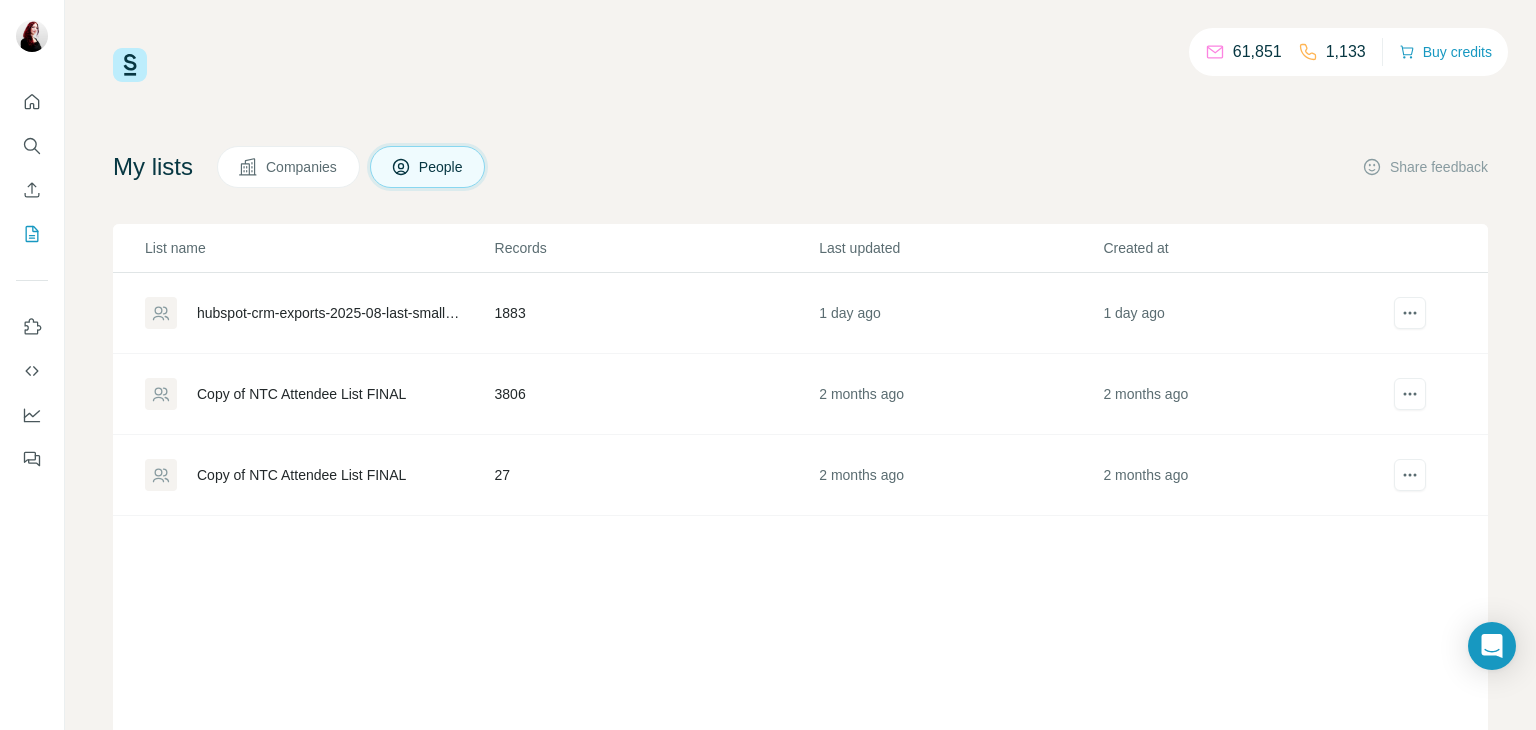 click on "hubspot-crm-exports-2025-08-last-smallsat-attendee-2025-08-06" at bounding box center (329, 313) 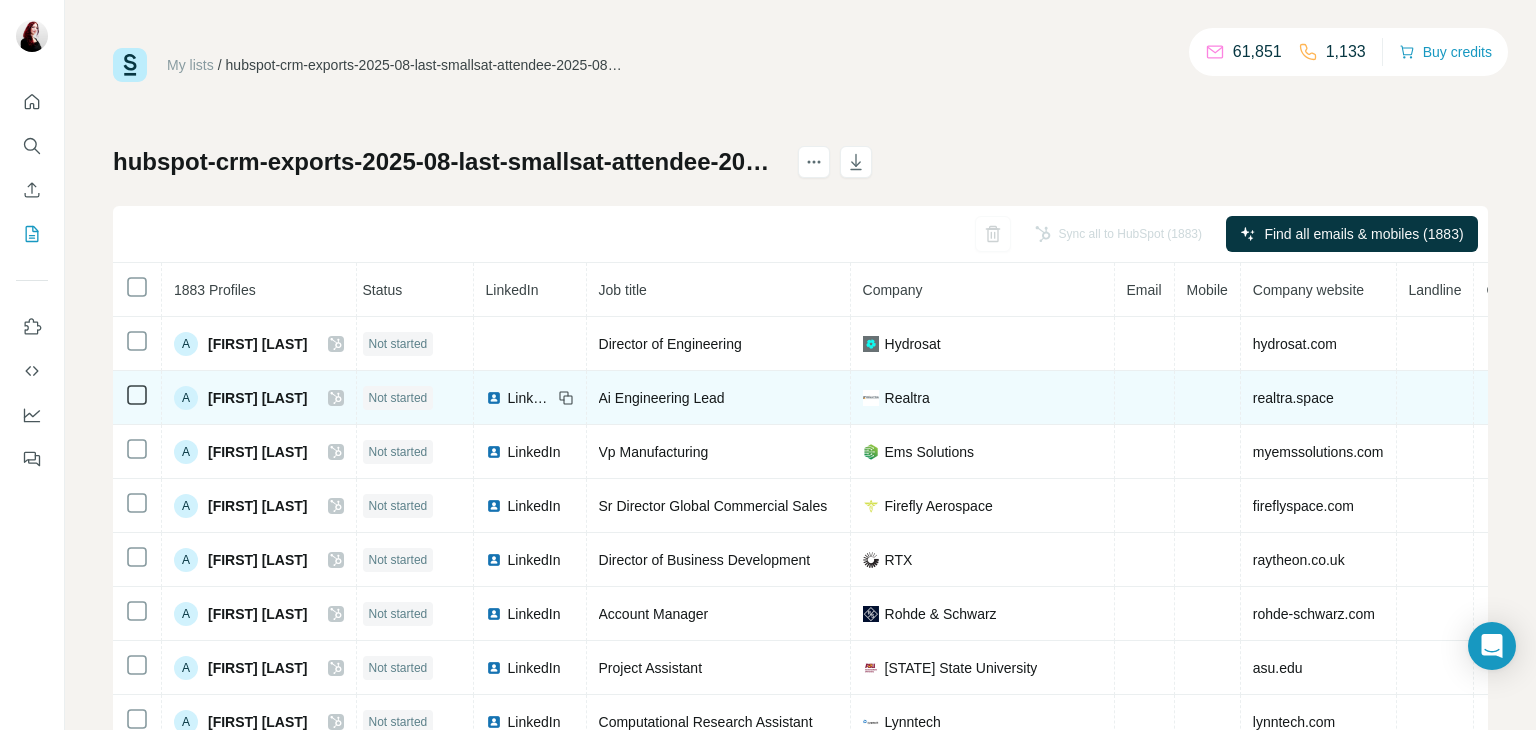scroll, scrollTop: 0, scrollLeft: 8, axis: horizontal 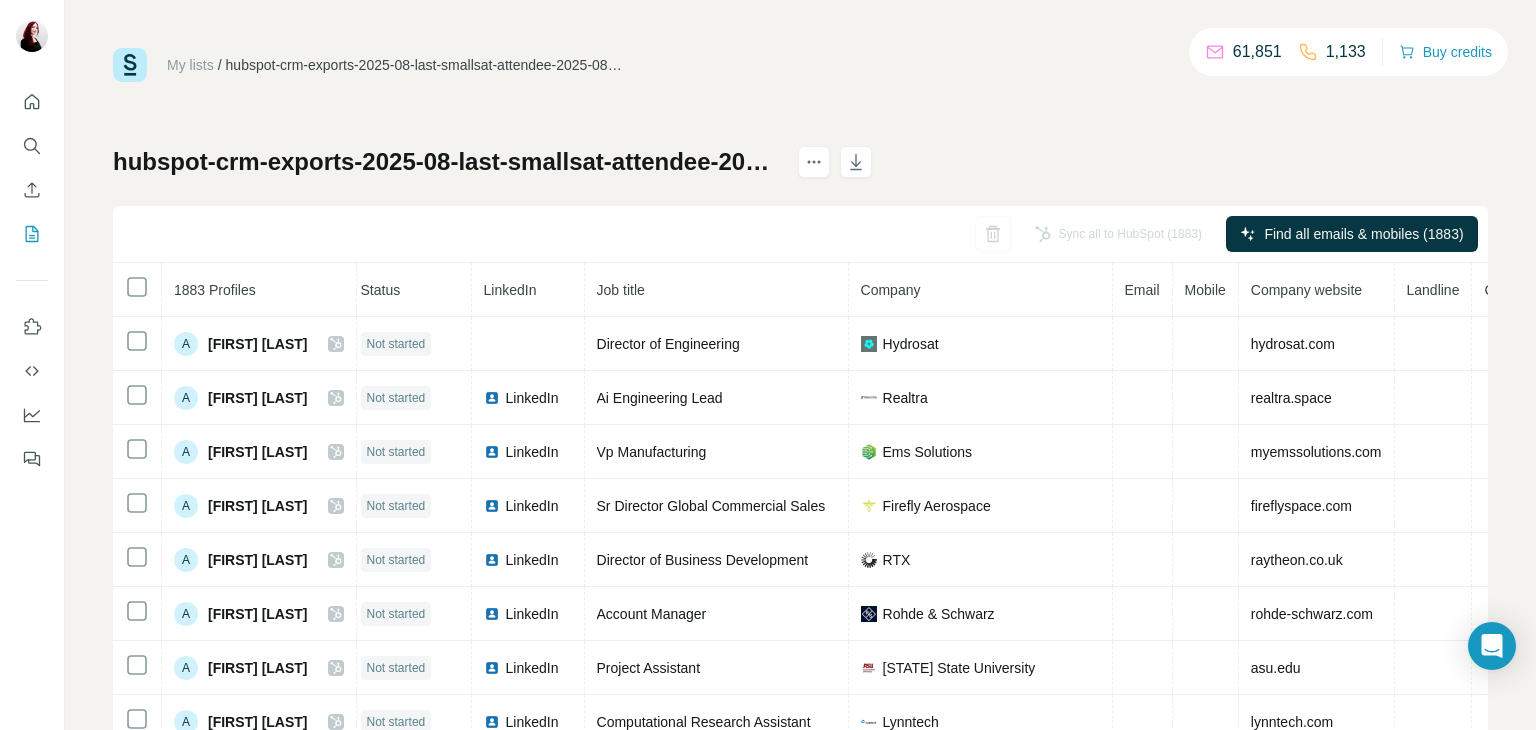 click at bounding box center (137, 290) 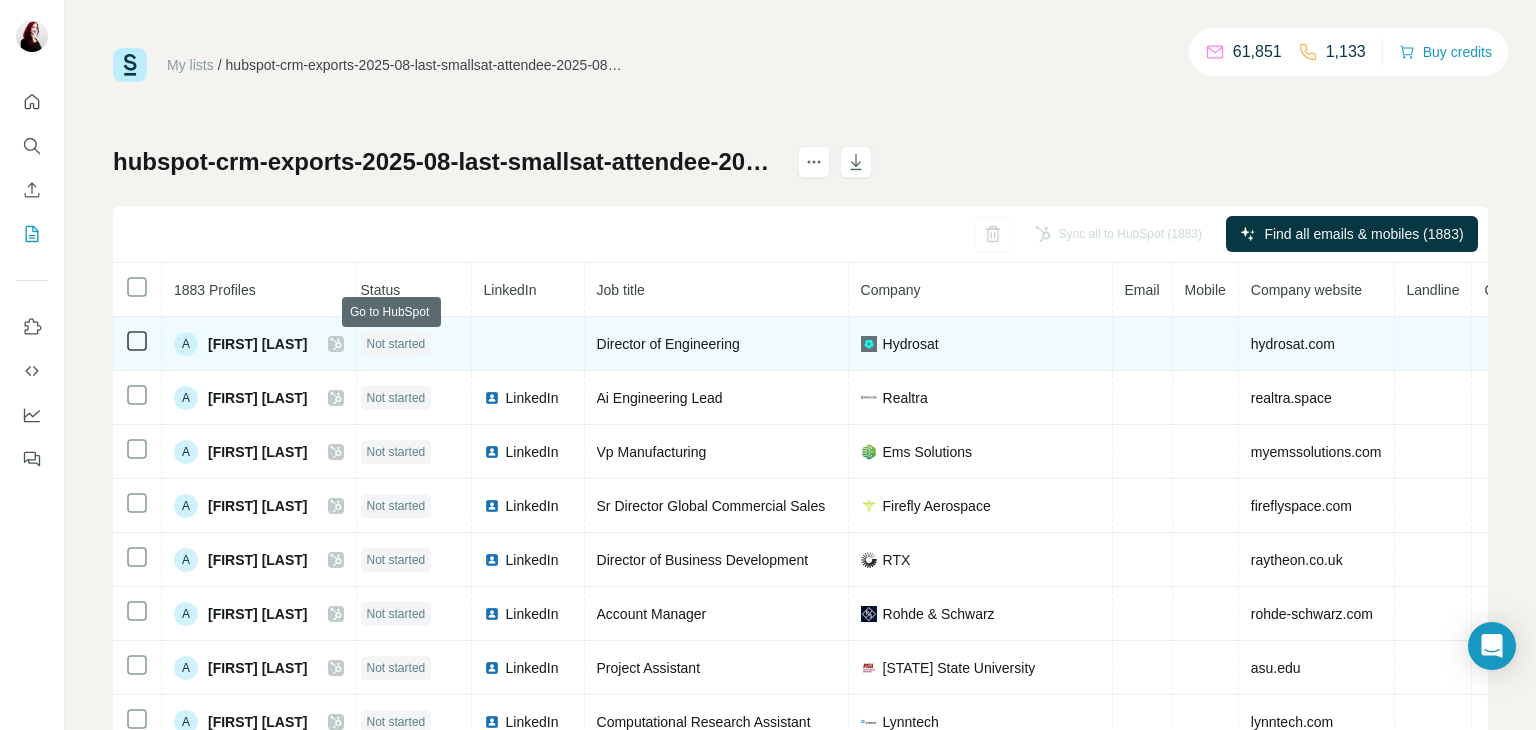 click 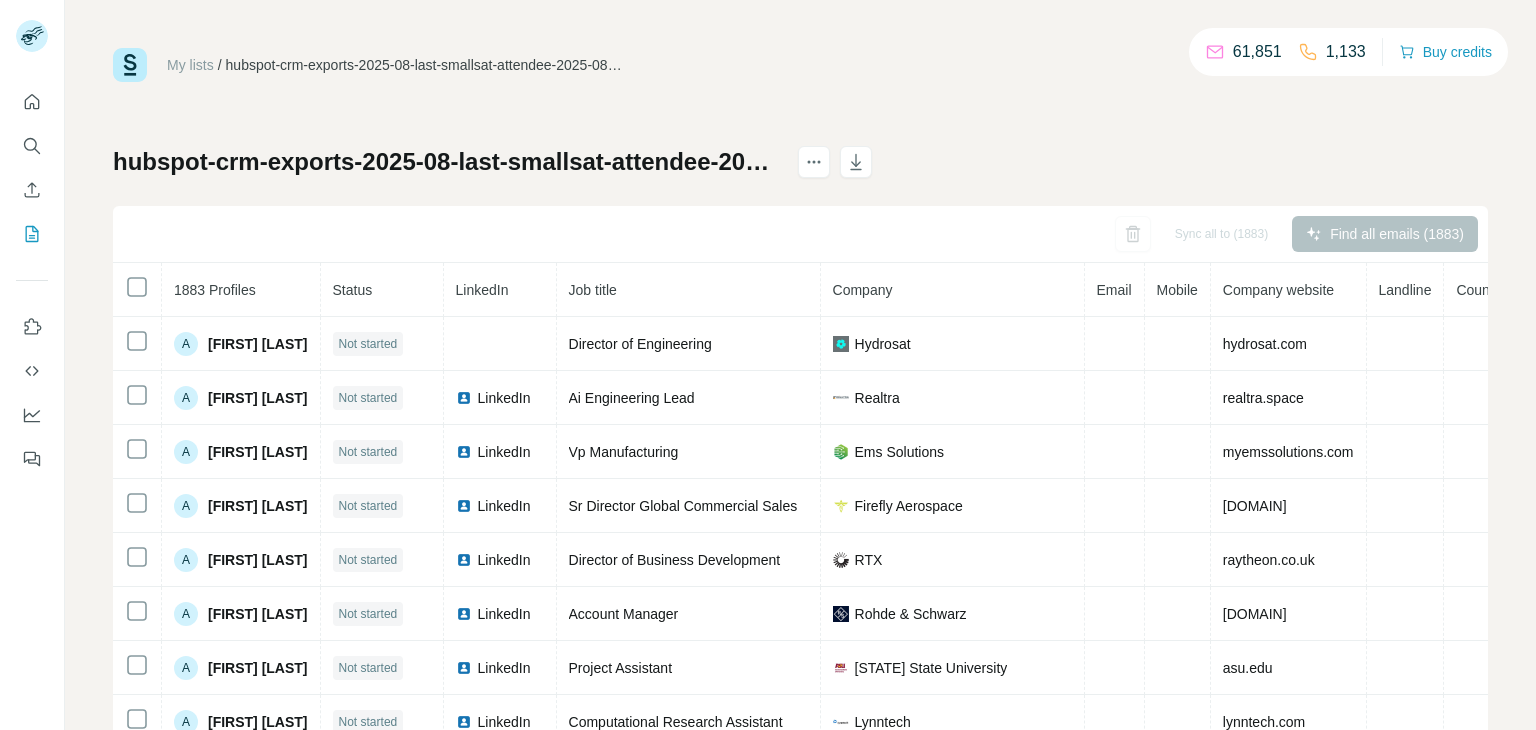 scroll, scrollTop: 0, scrollLeft: 0, axis: both 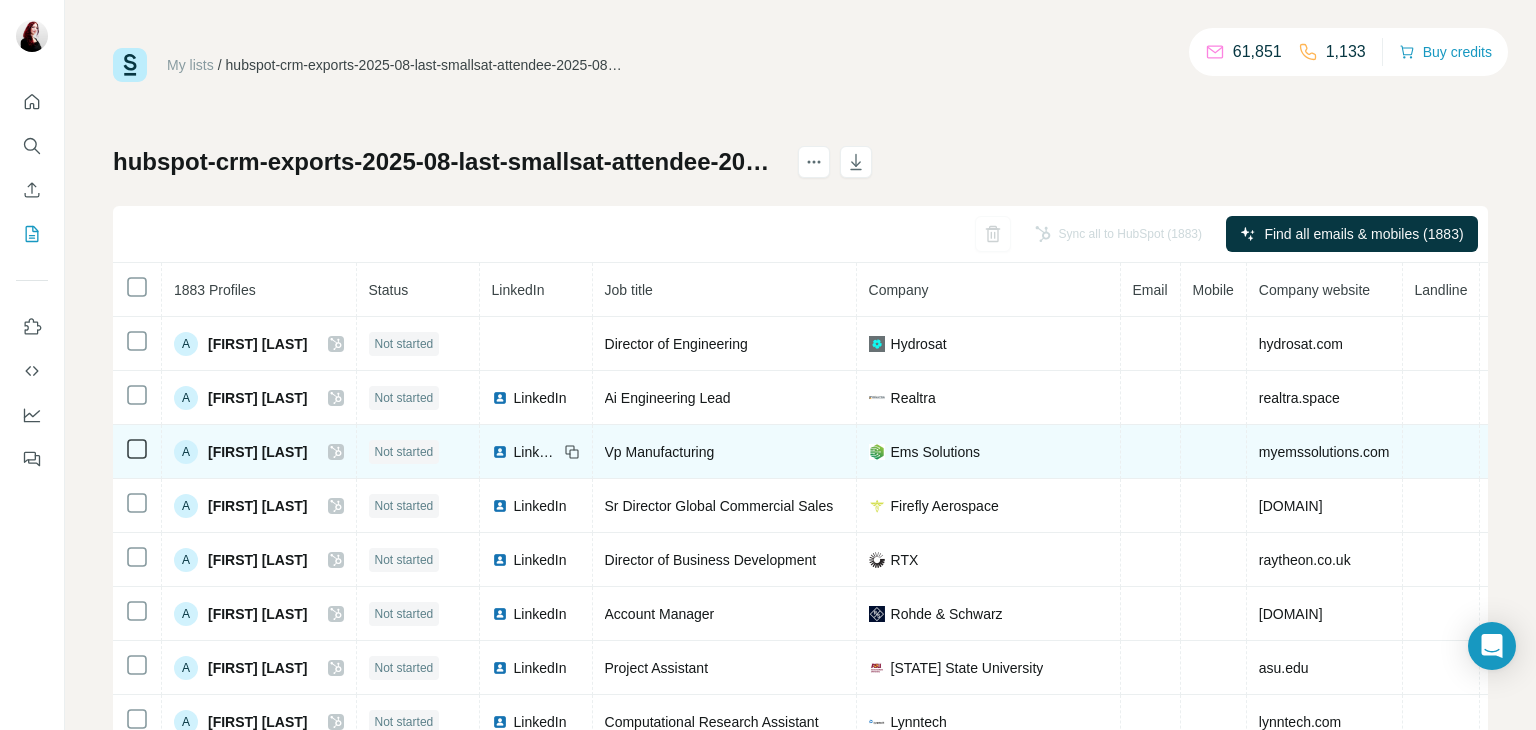 click on "Not started" at bounding box center [404, 452] 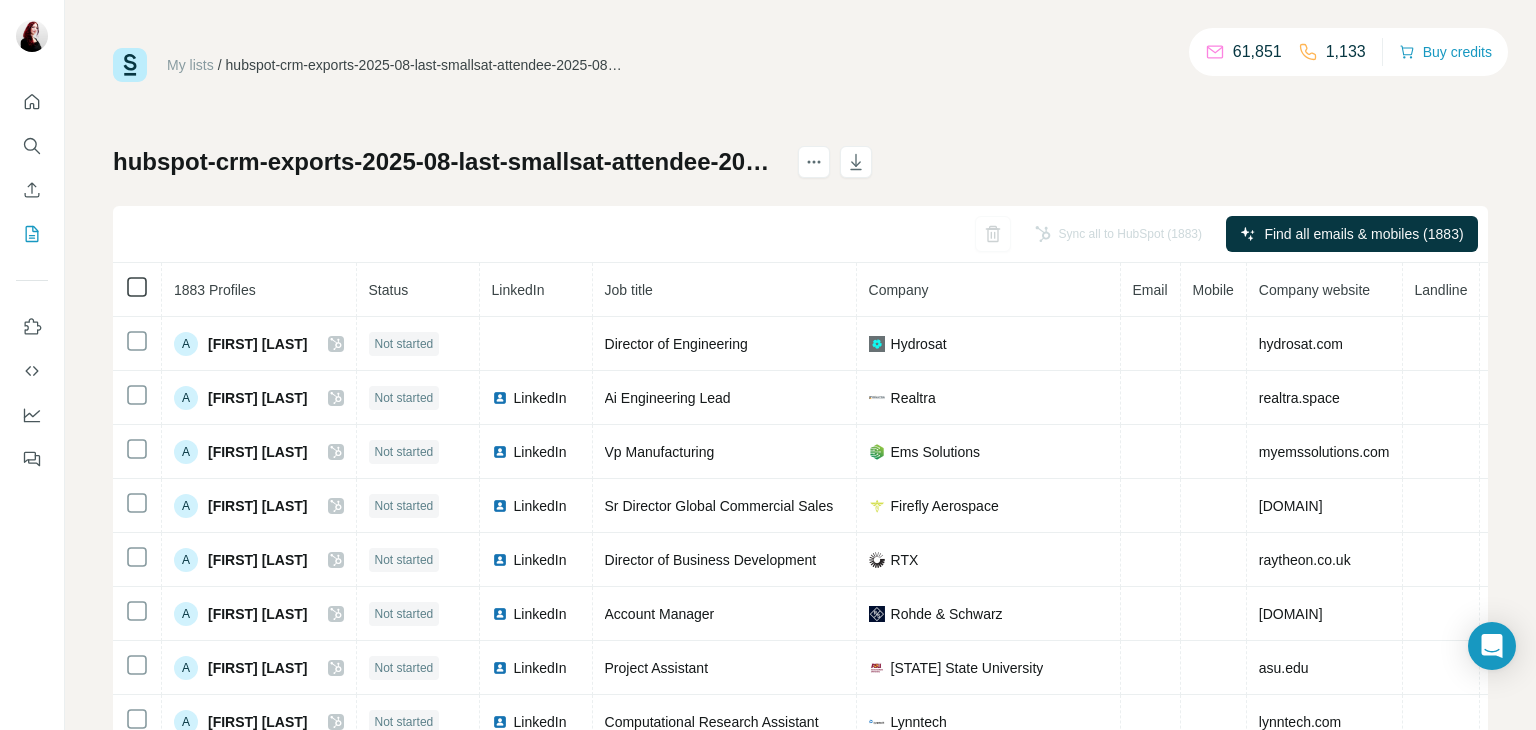 click 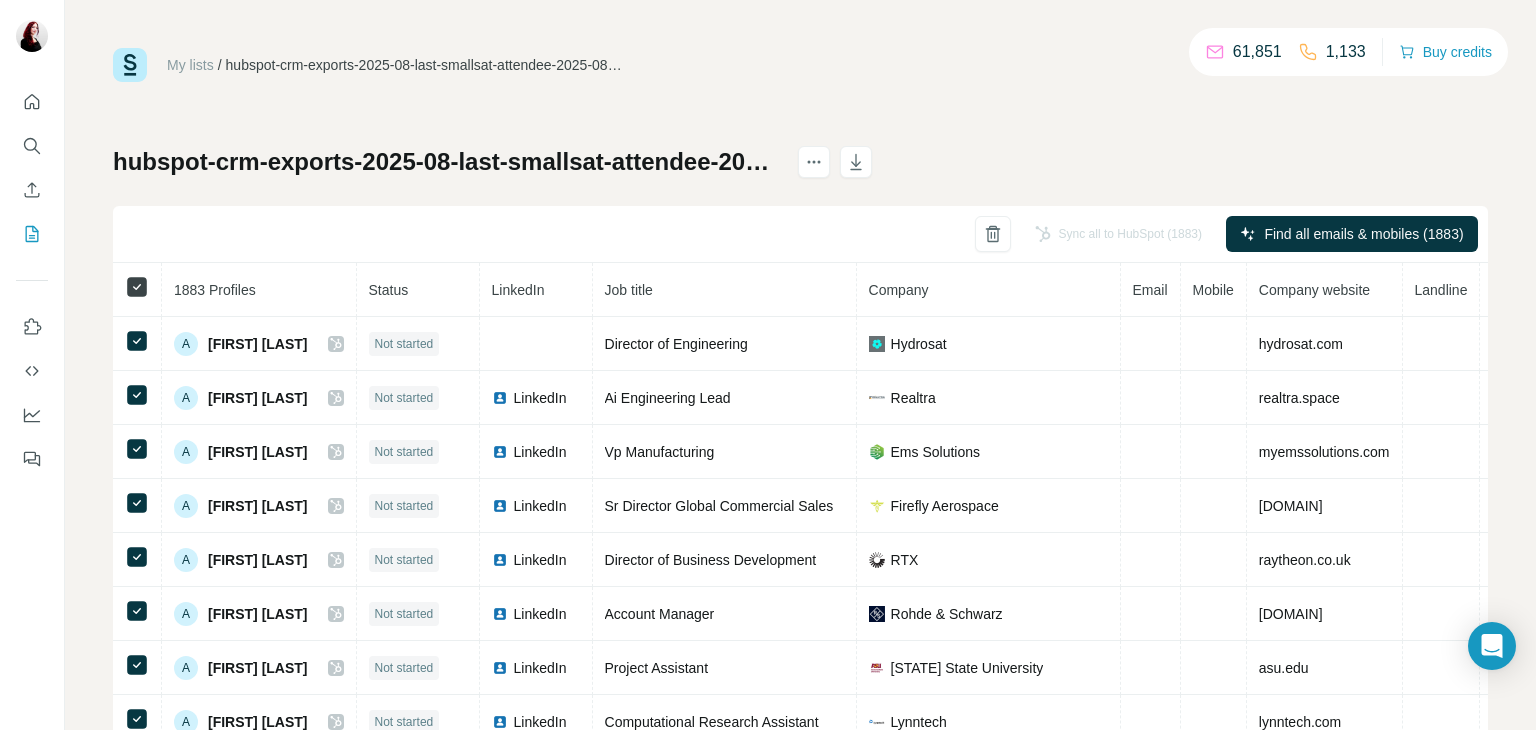 click 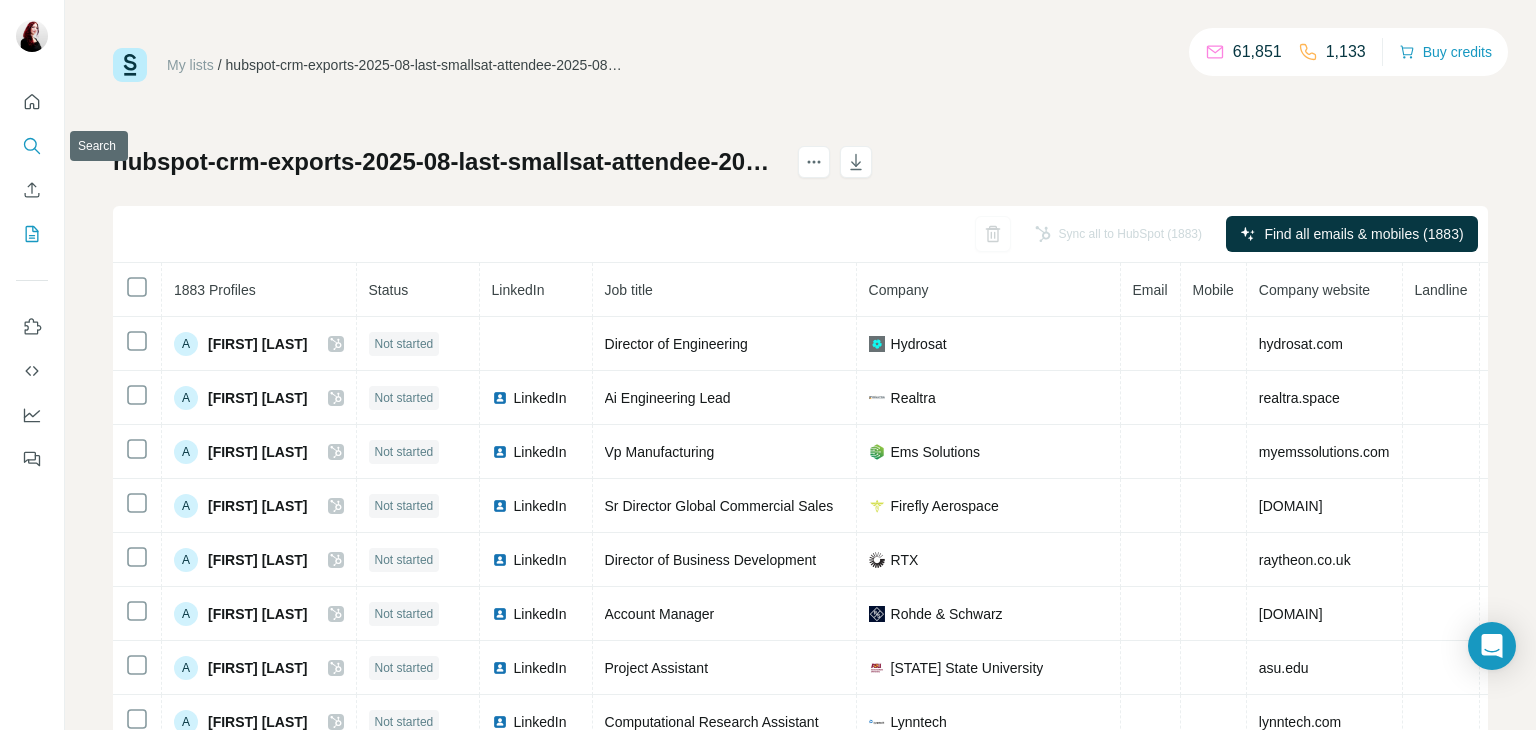 click 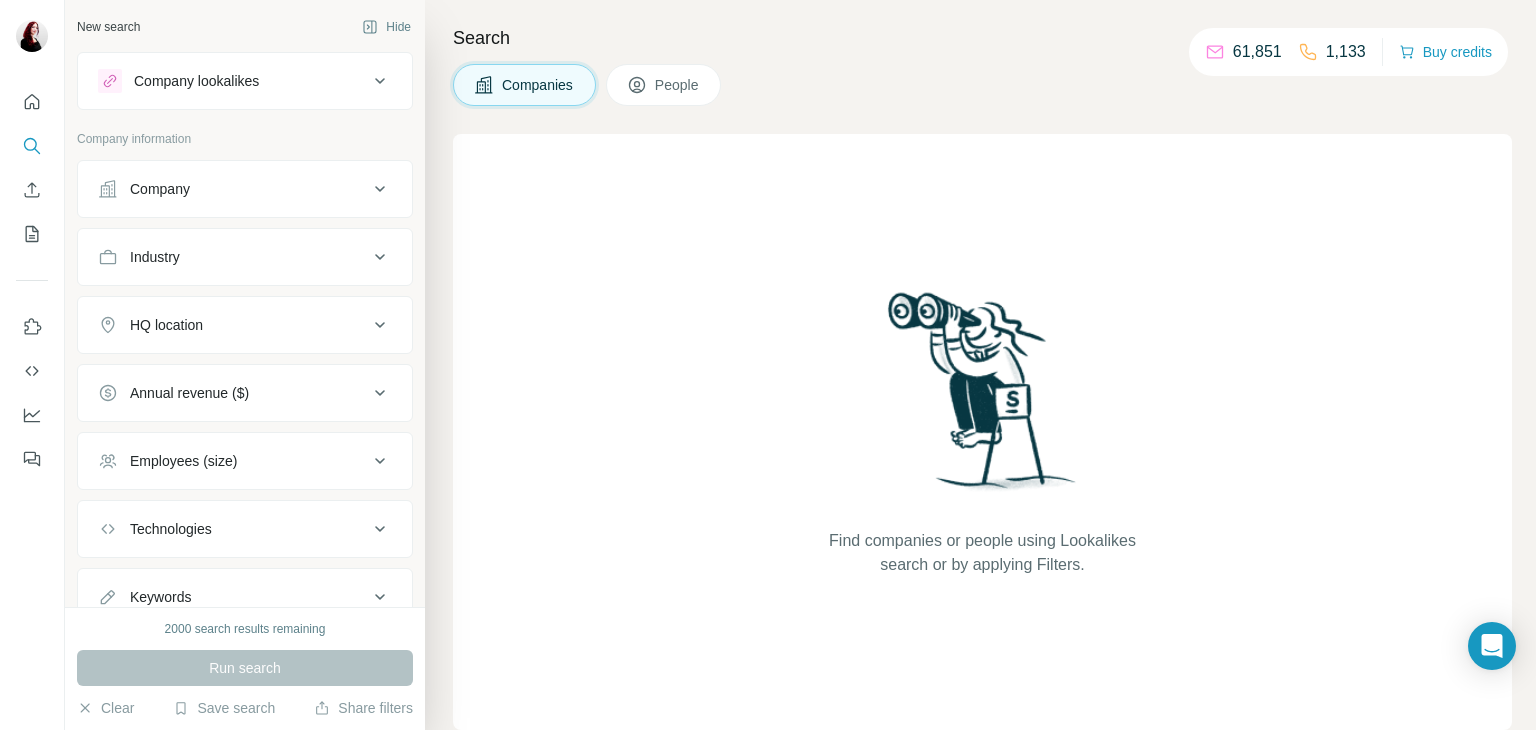 click on "Company" at bounding box center [233, 189] 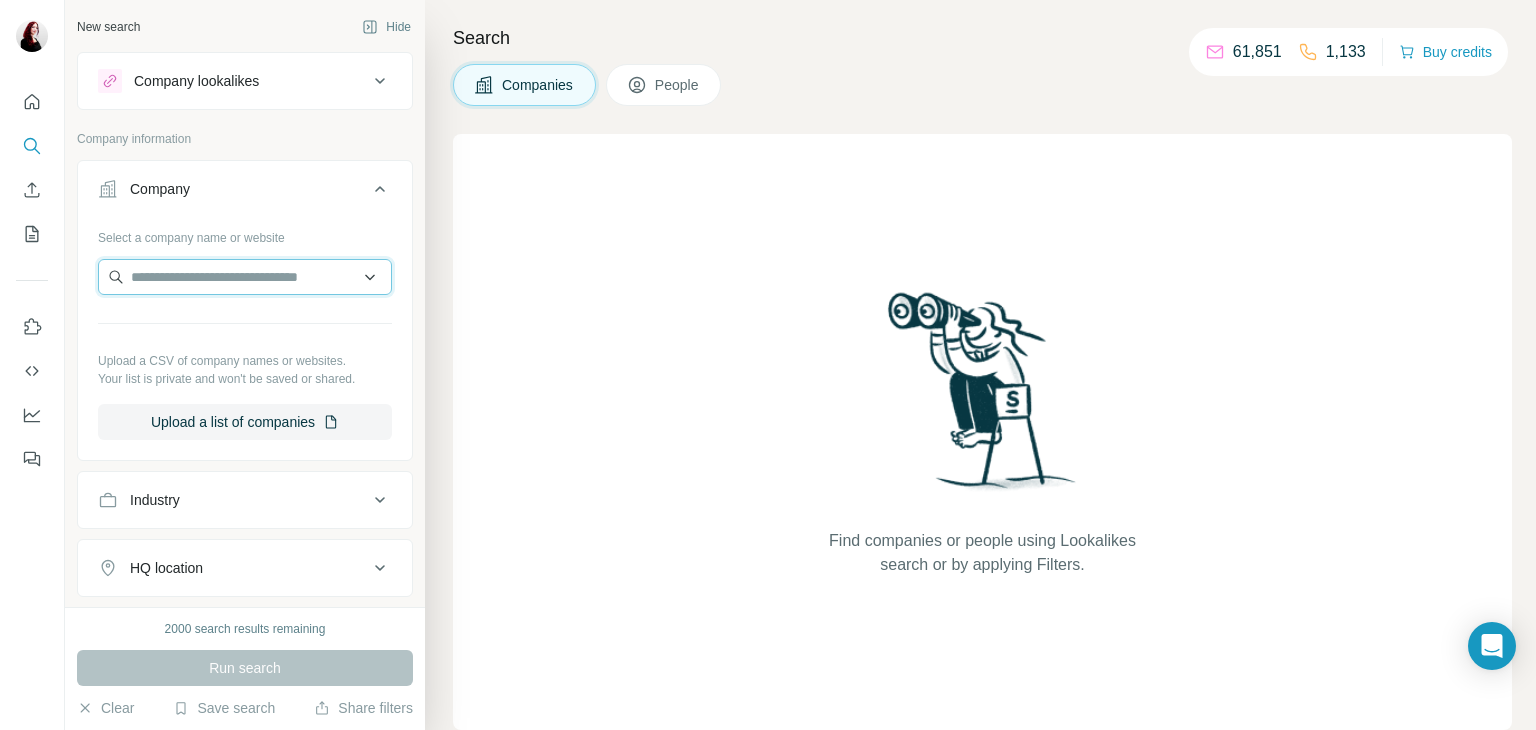 click at bounding box center [245, 277] 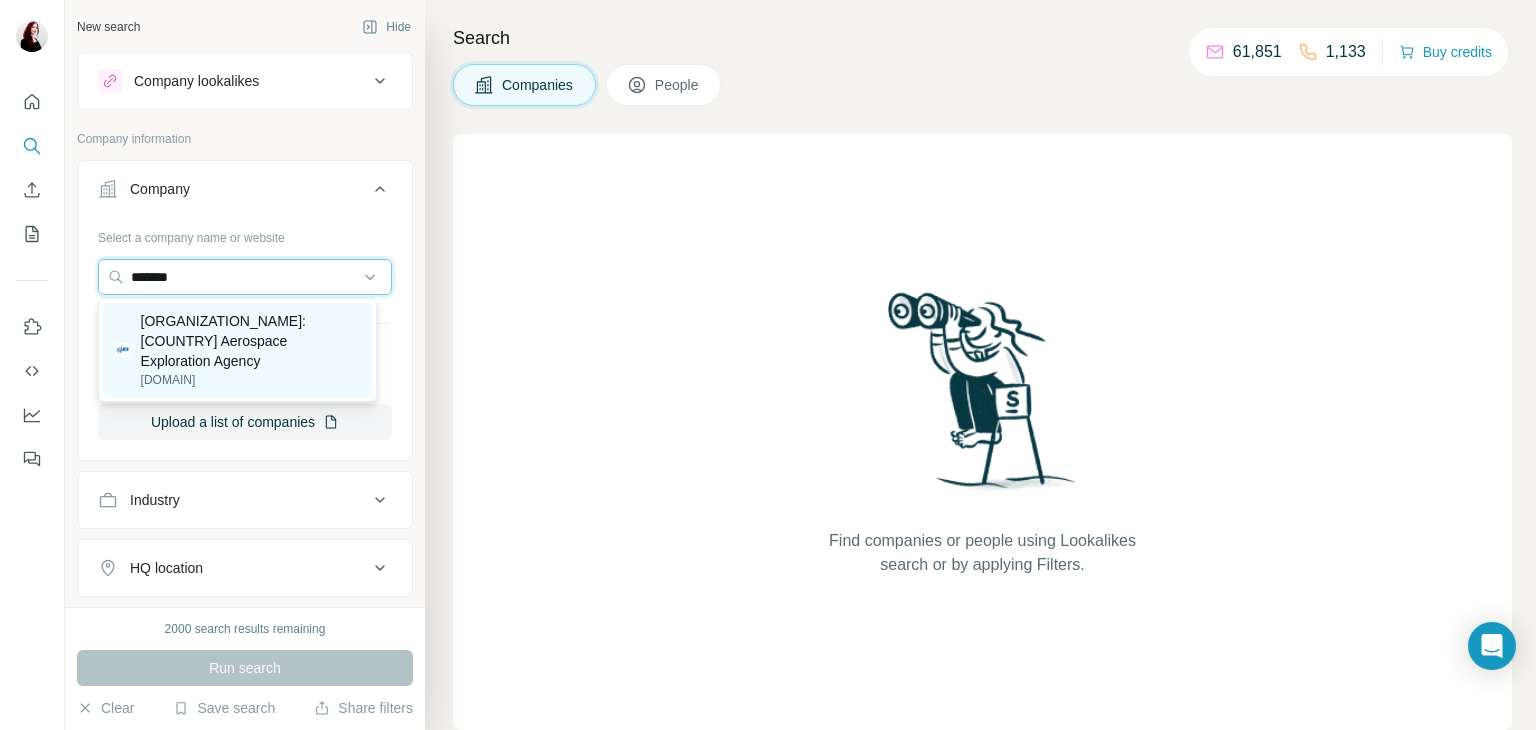 type on "*******" 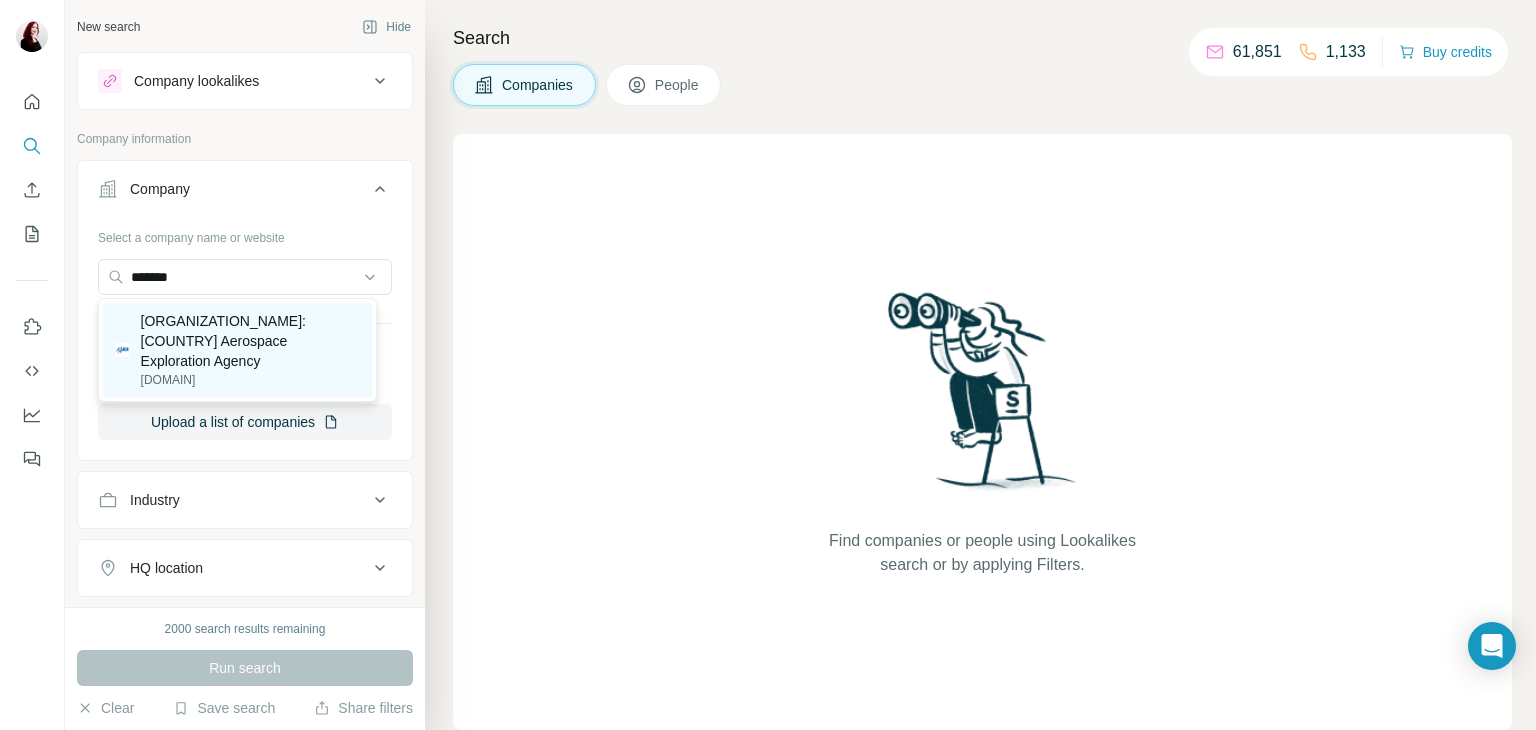 click on "[ORGANIZATION_NAME]: [COUNTRY] Aerospace Exploration Agency" at bounding box center (250, 341) 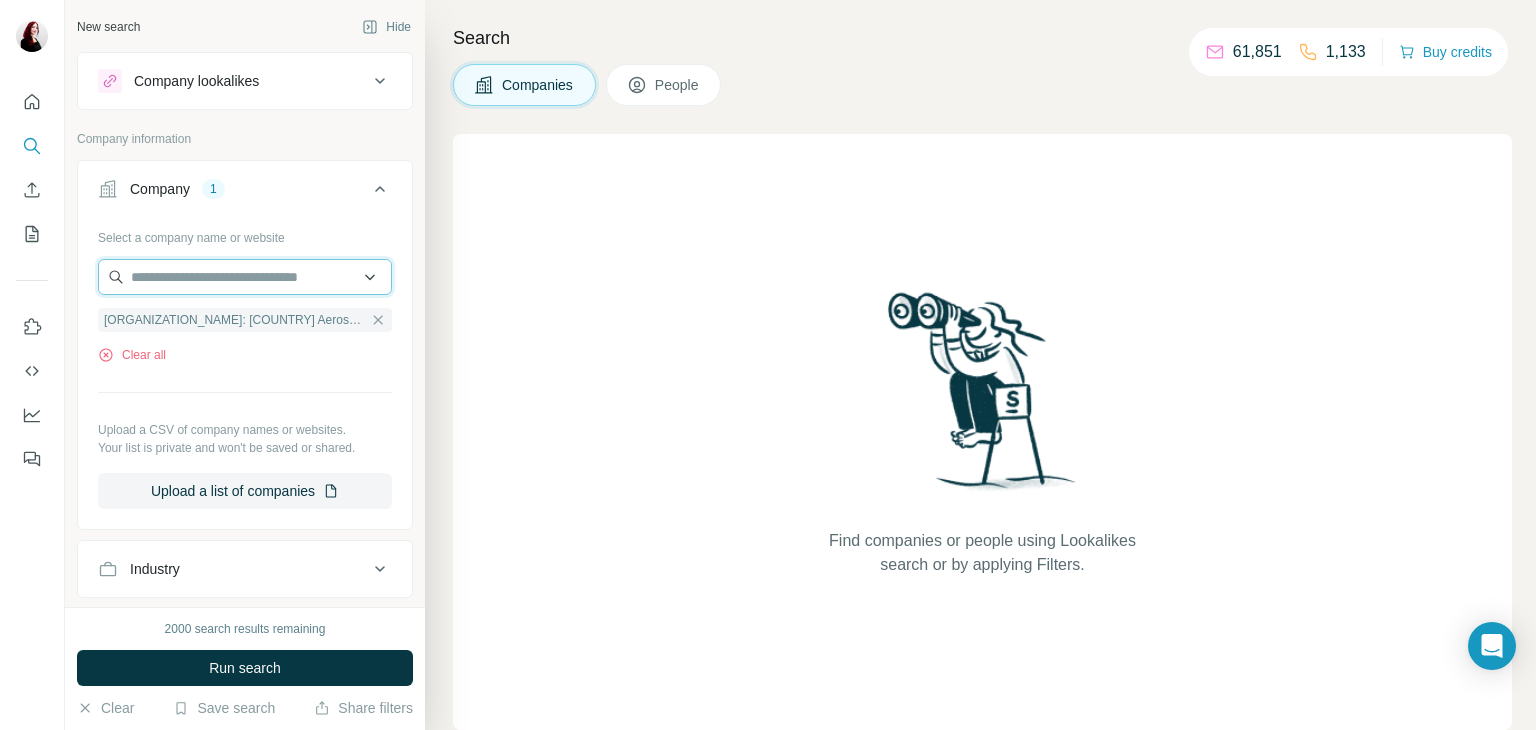 click at bounding box center [245, 277] 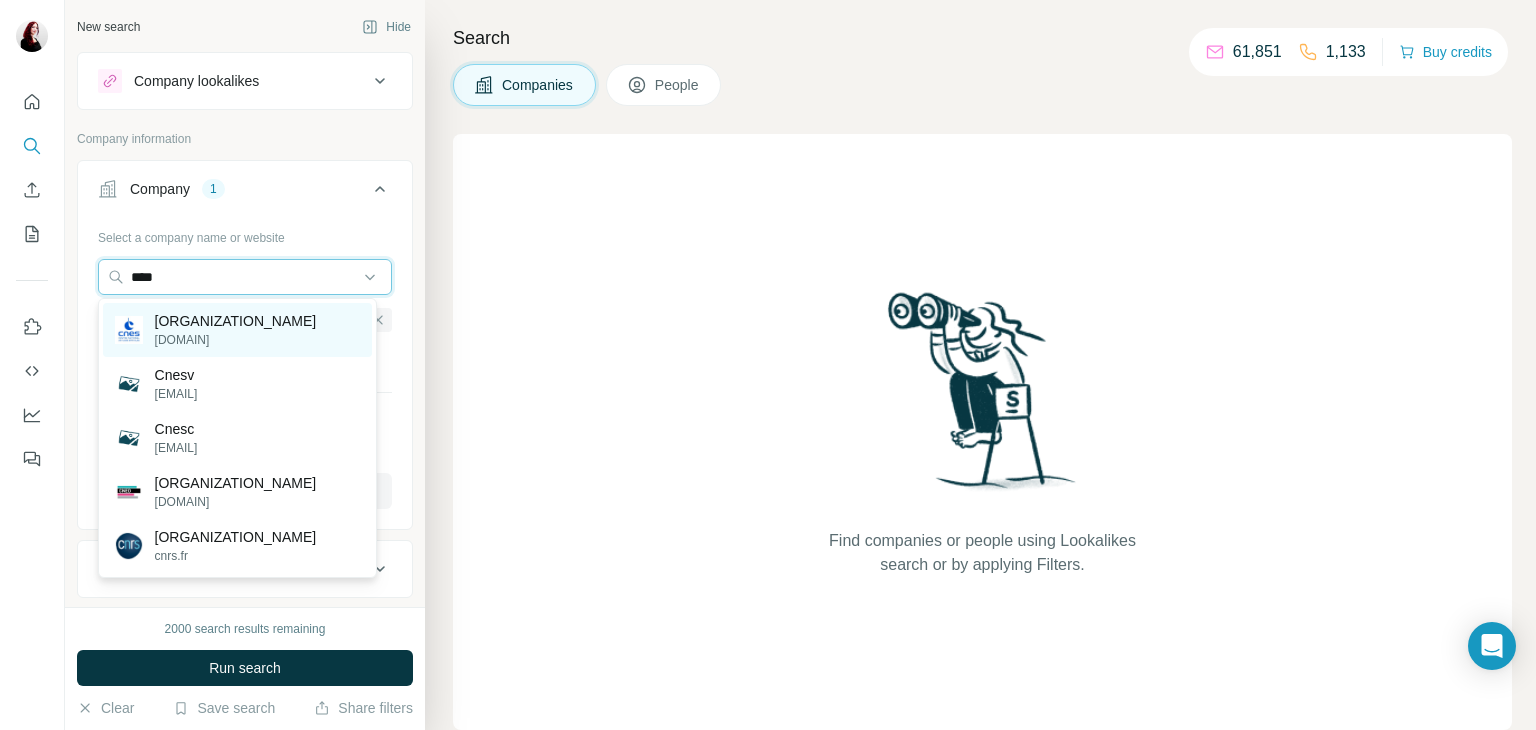 type on "****" 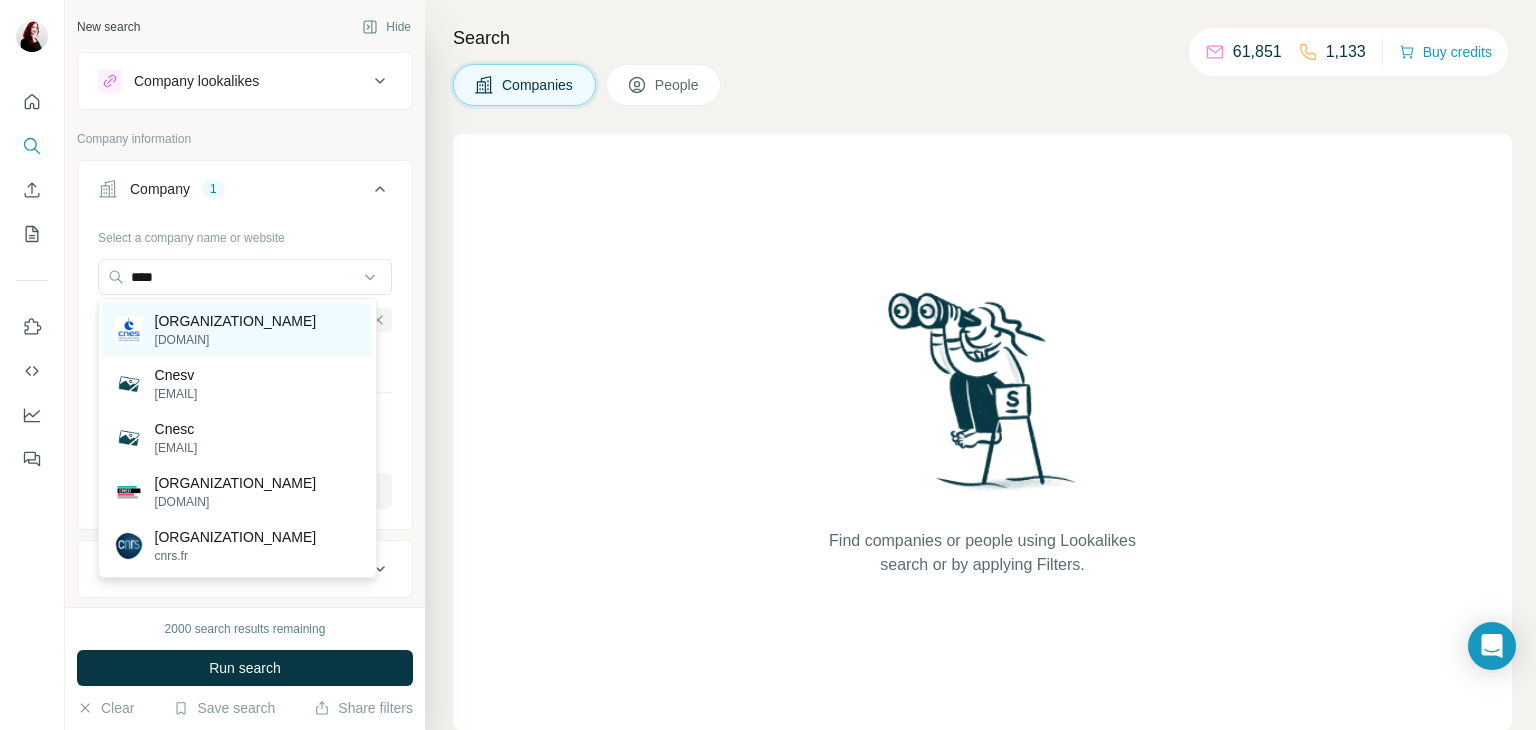 click on "[ORGANIZATION_NAME]" at bounding box center (236, 321) 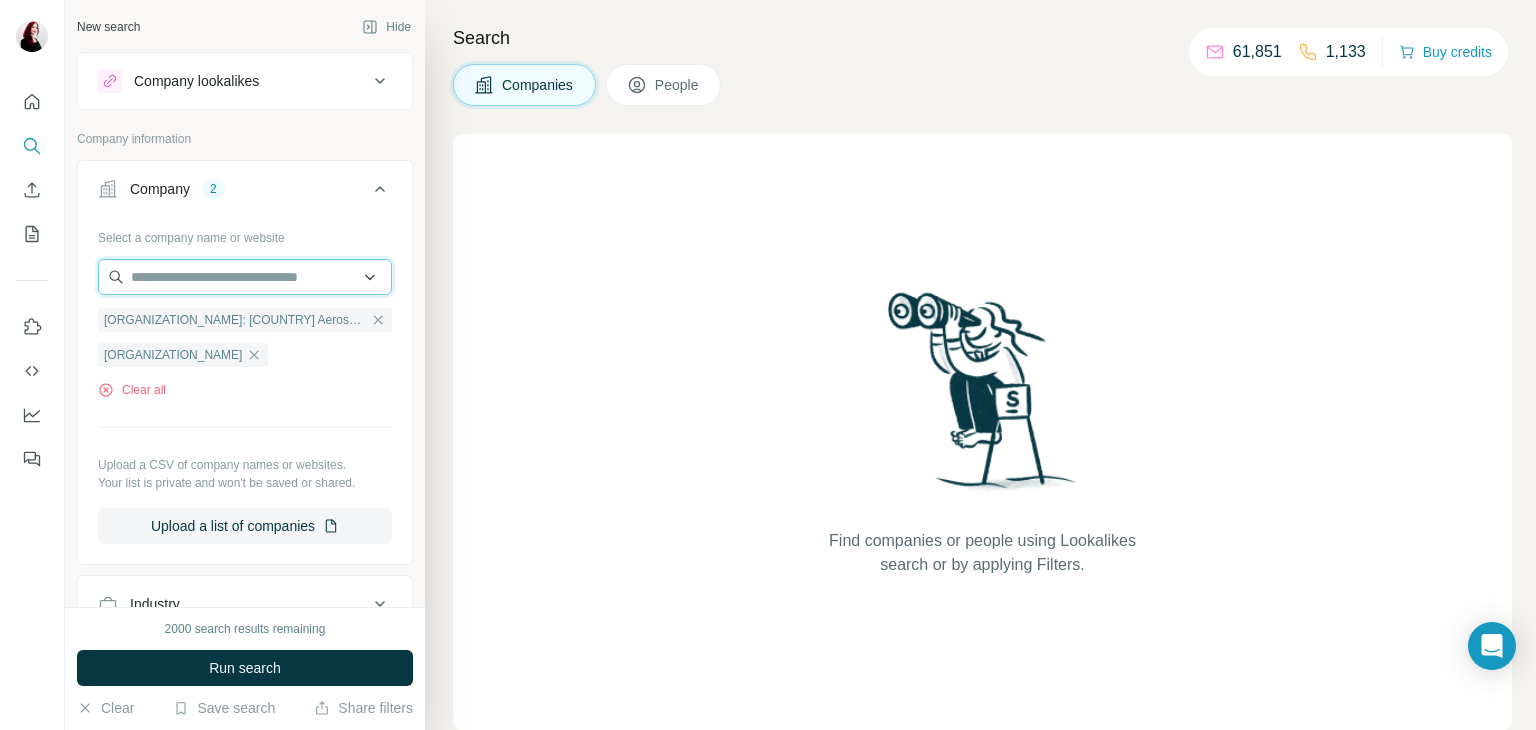 click at bounding box center (245, 277) 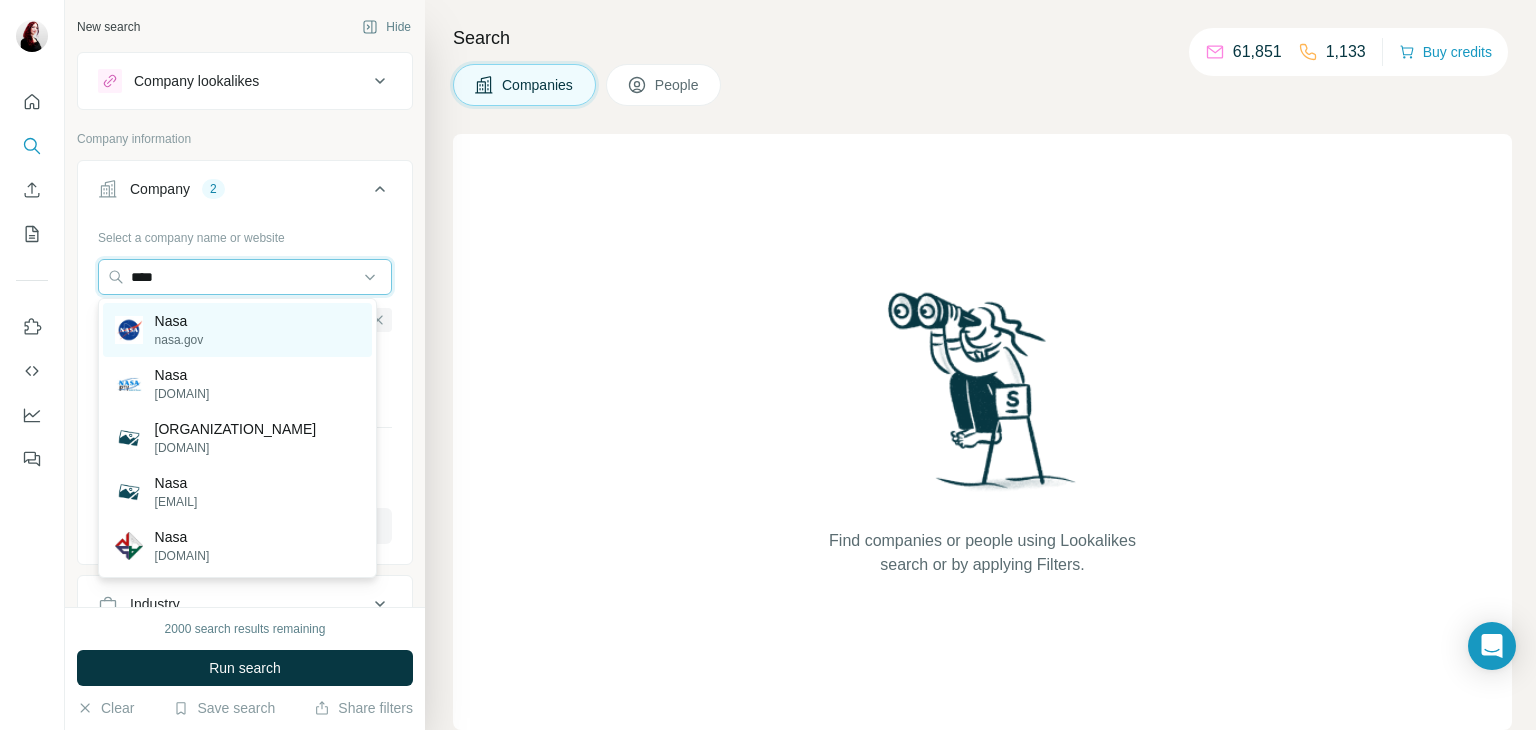 type on "****" 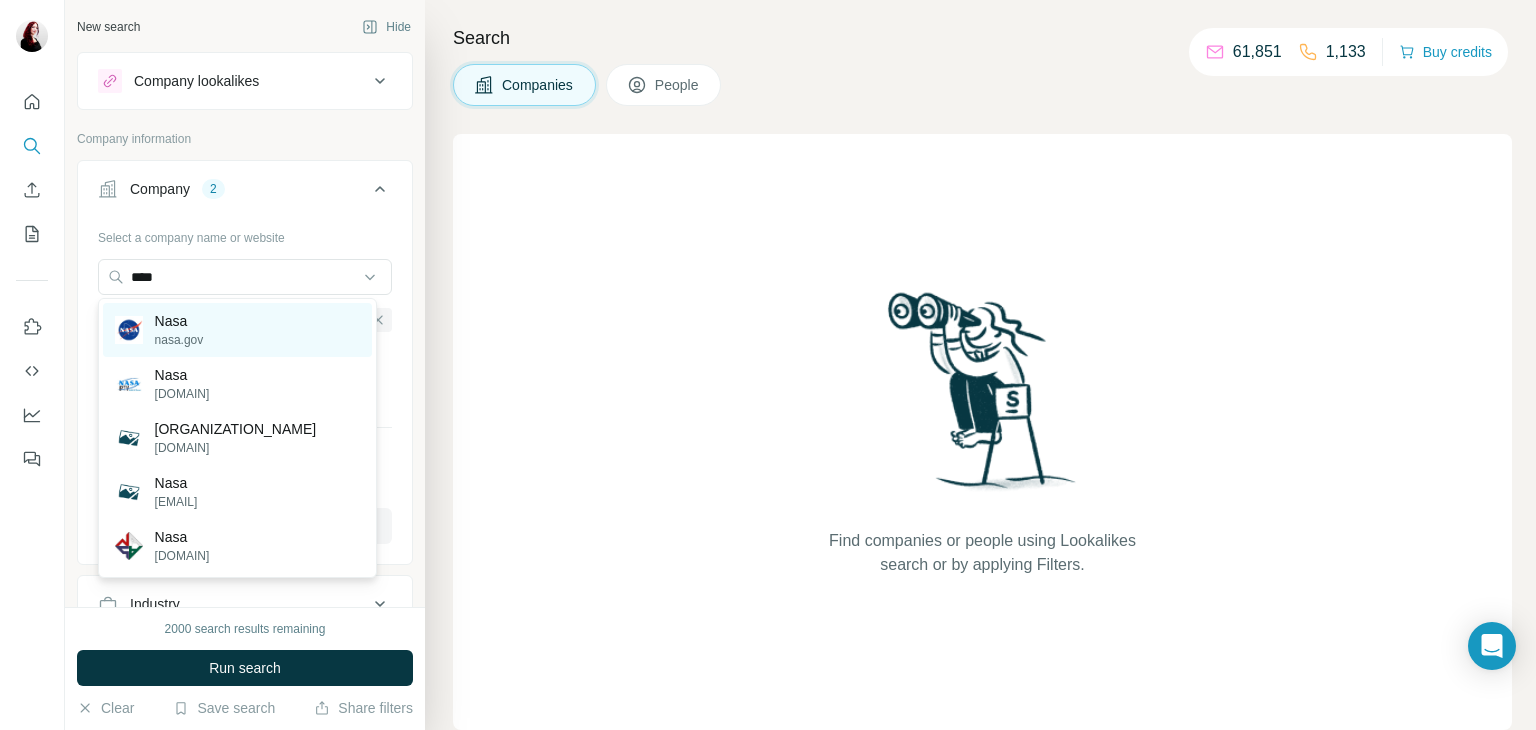 click on "[ORGANIZATION_NAME] [DOMAIN]" at bounding box center (237, 330) 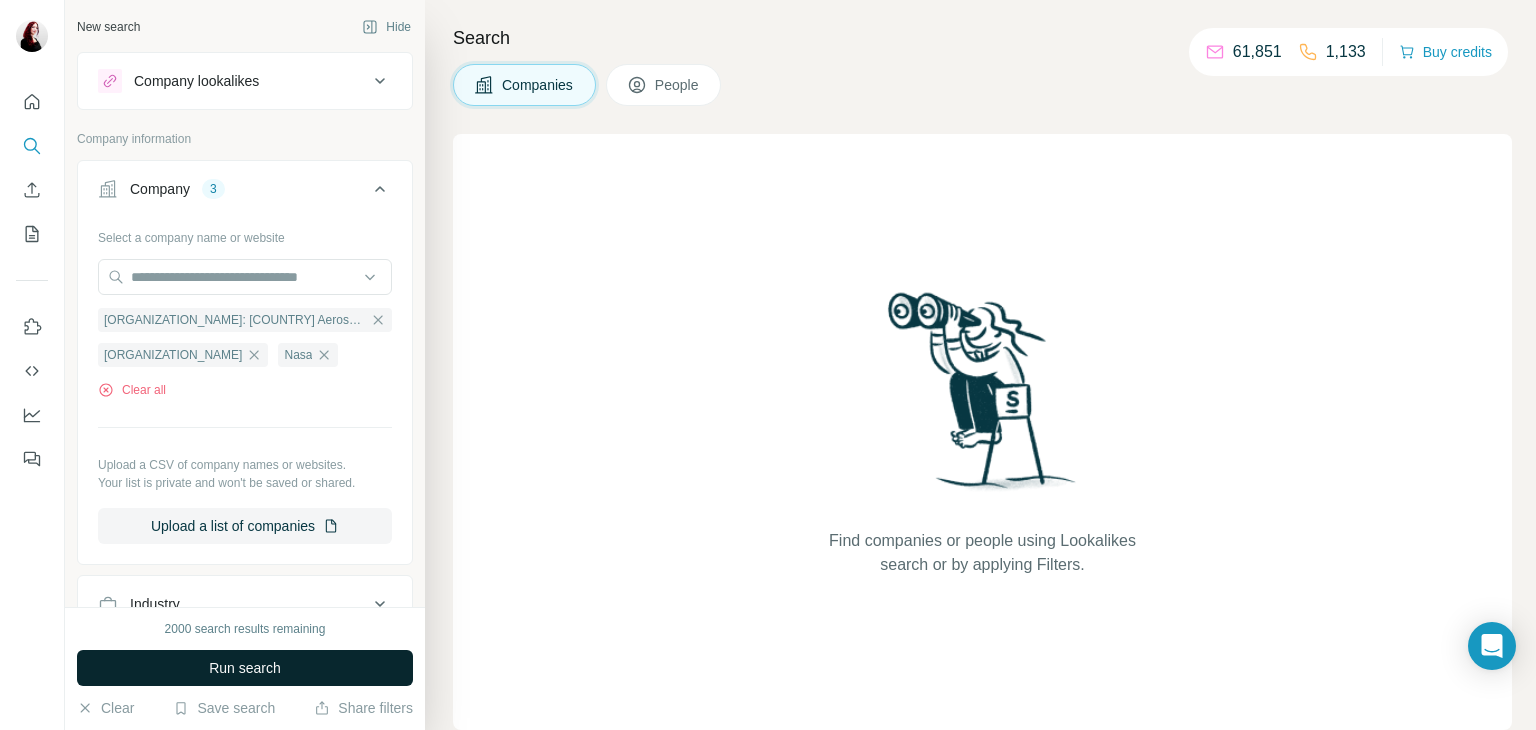 click on "Run search" at bounding box center [245, 668] 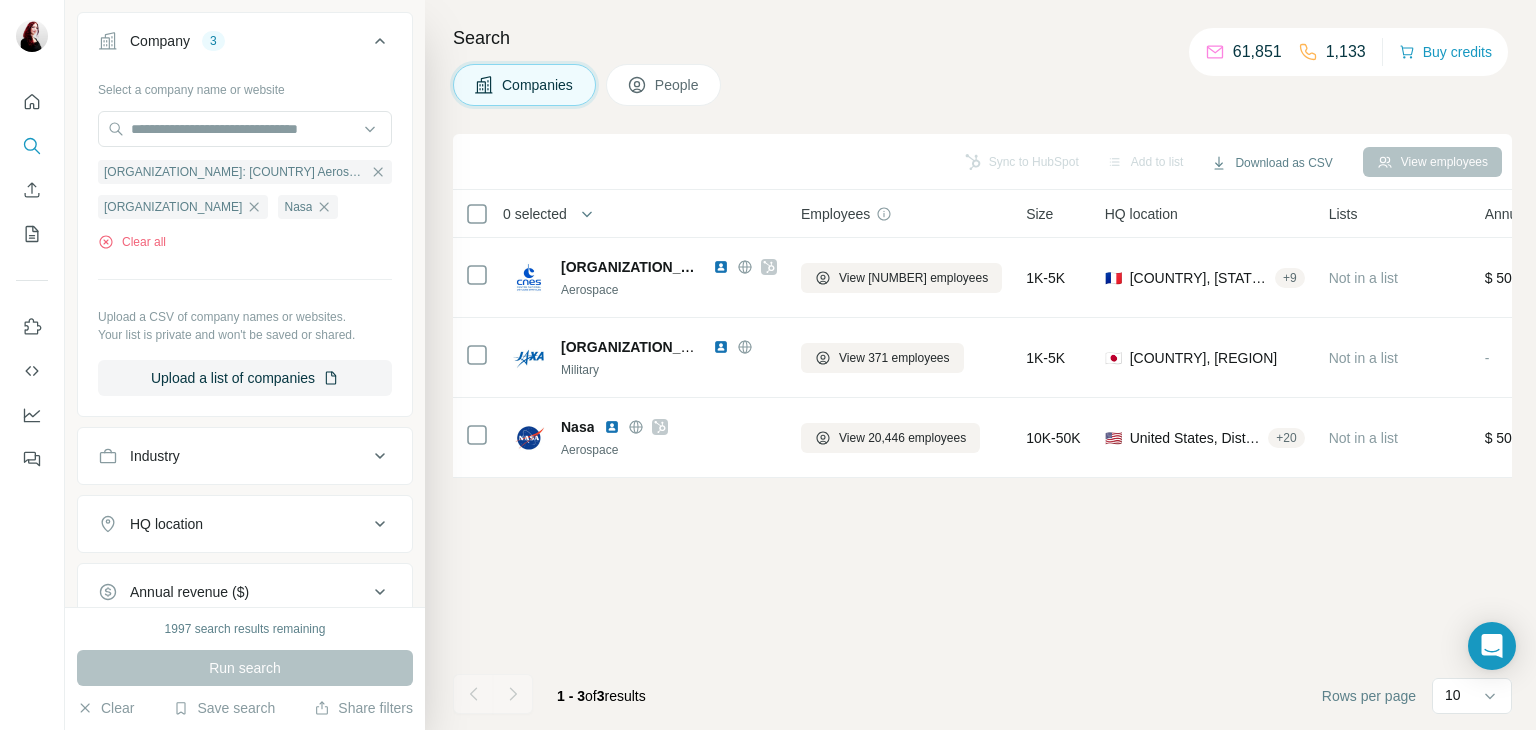 scroll, scrollTop: 0, scrollLeft: 0, axis: both 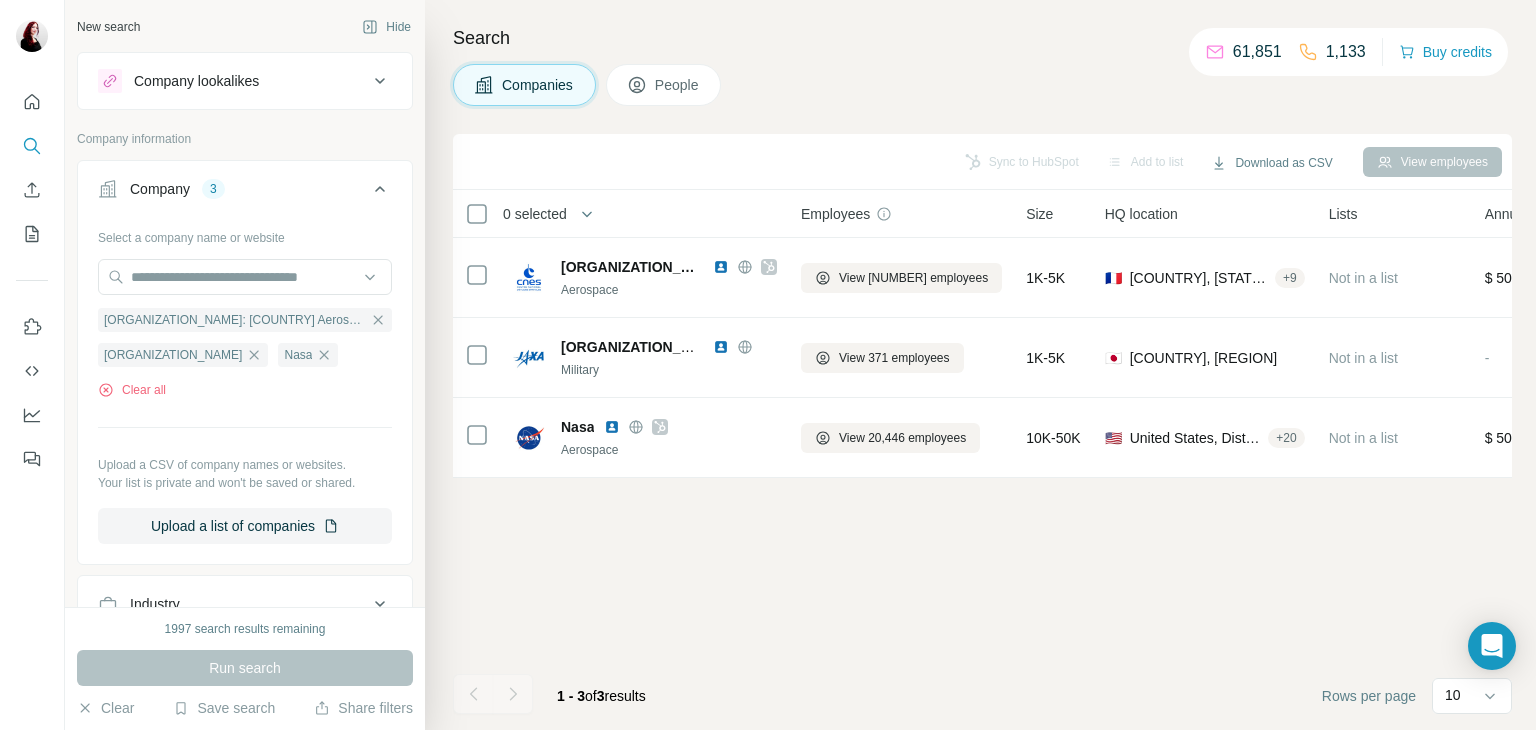 click on "People" at bounding box center [678, 85] 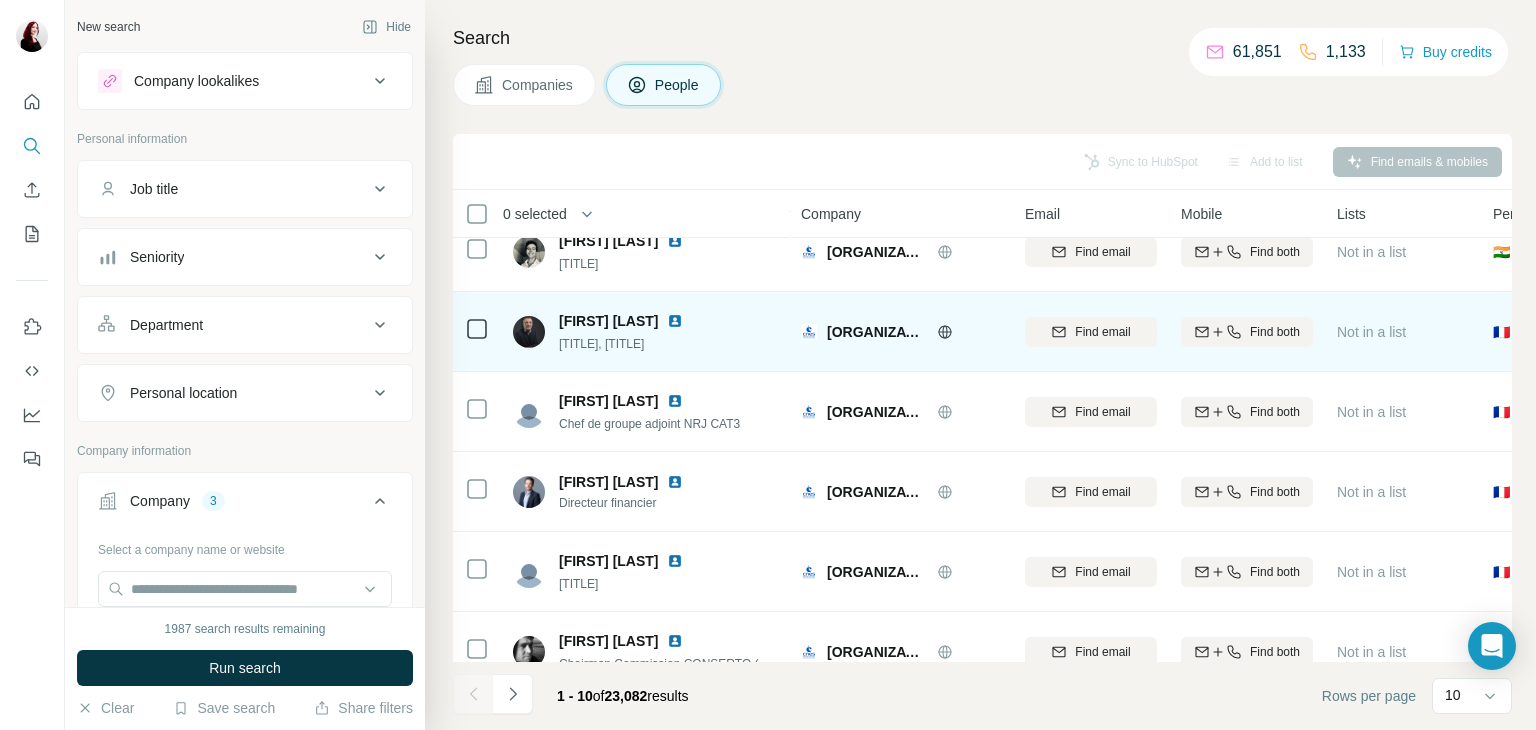 scroll, scrollTop: 312, scrollLeft: 0, axis: vertical 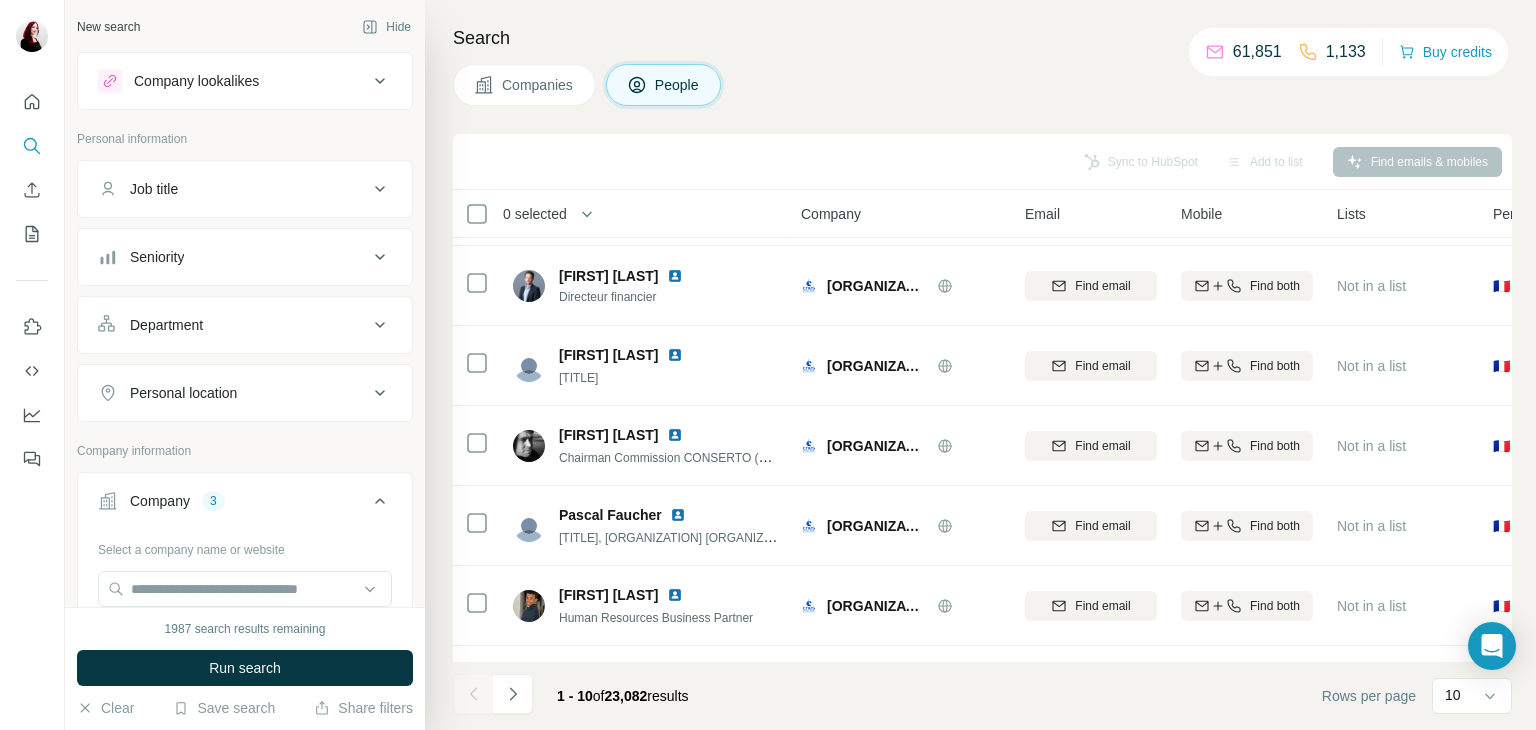 click on "Company lookalikes" at bounding box center [196, 81] 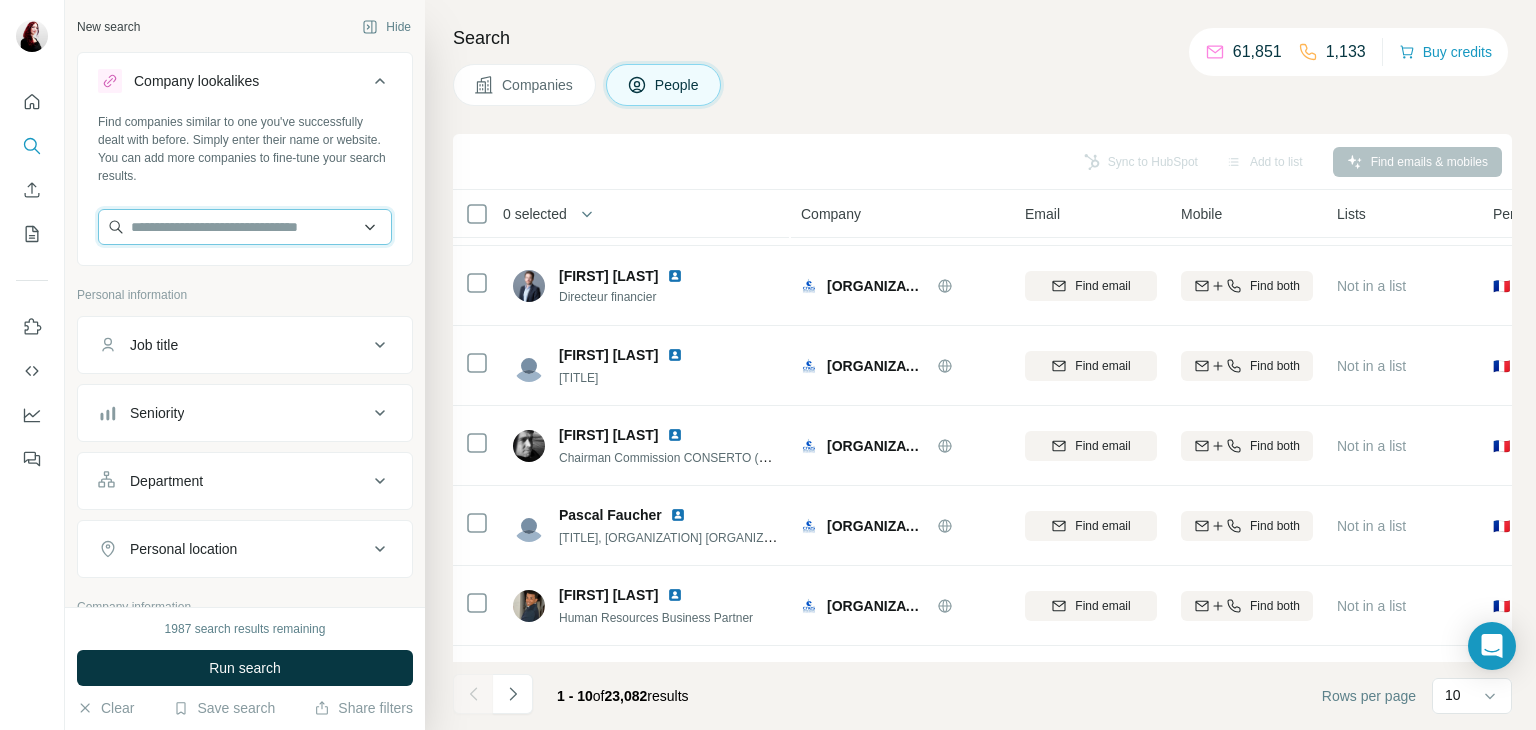 click at bounding box center [245, 227] 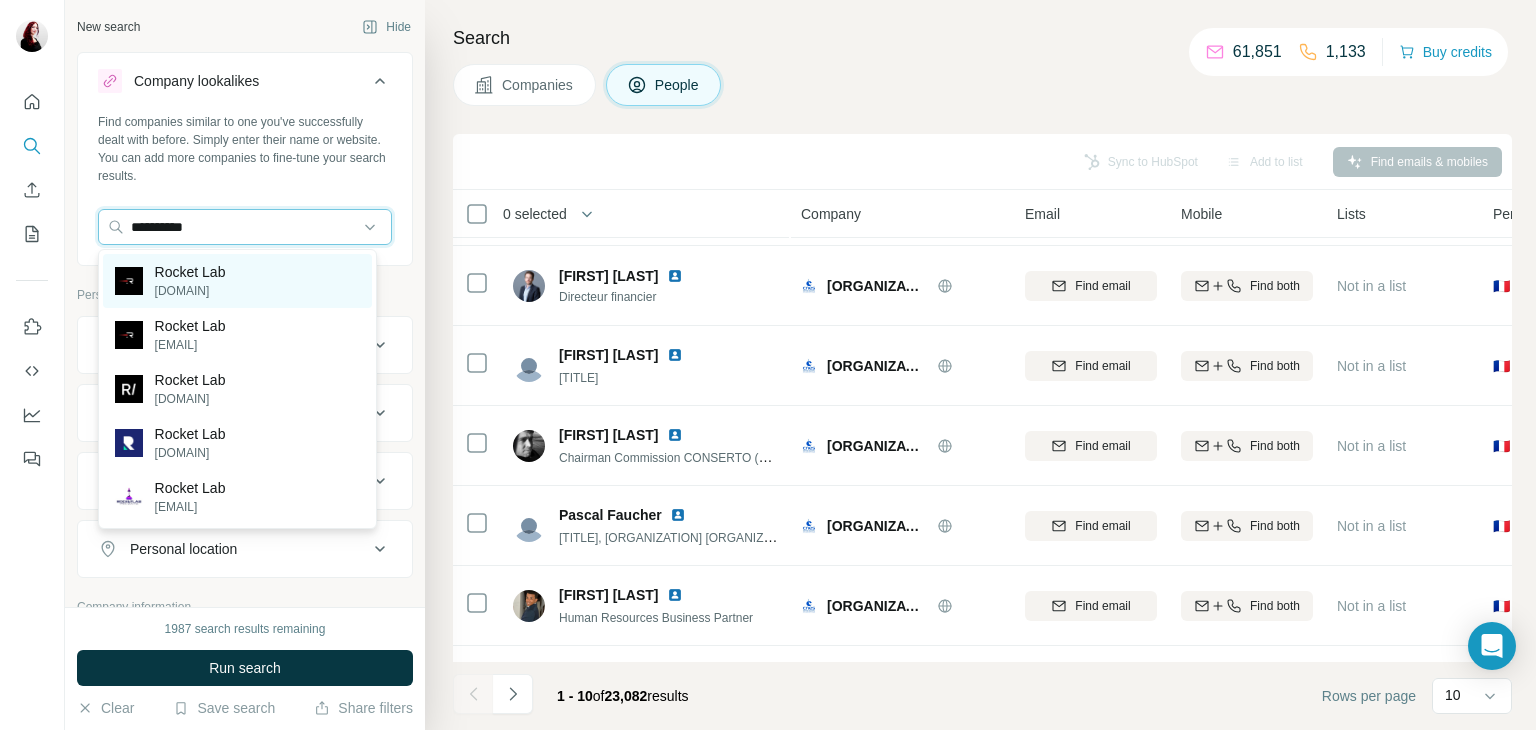 type on "**********" 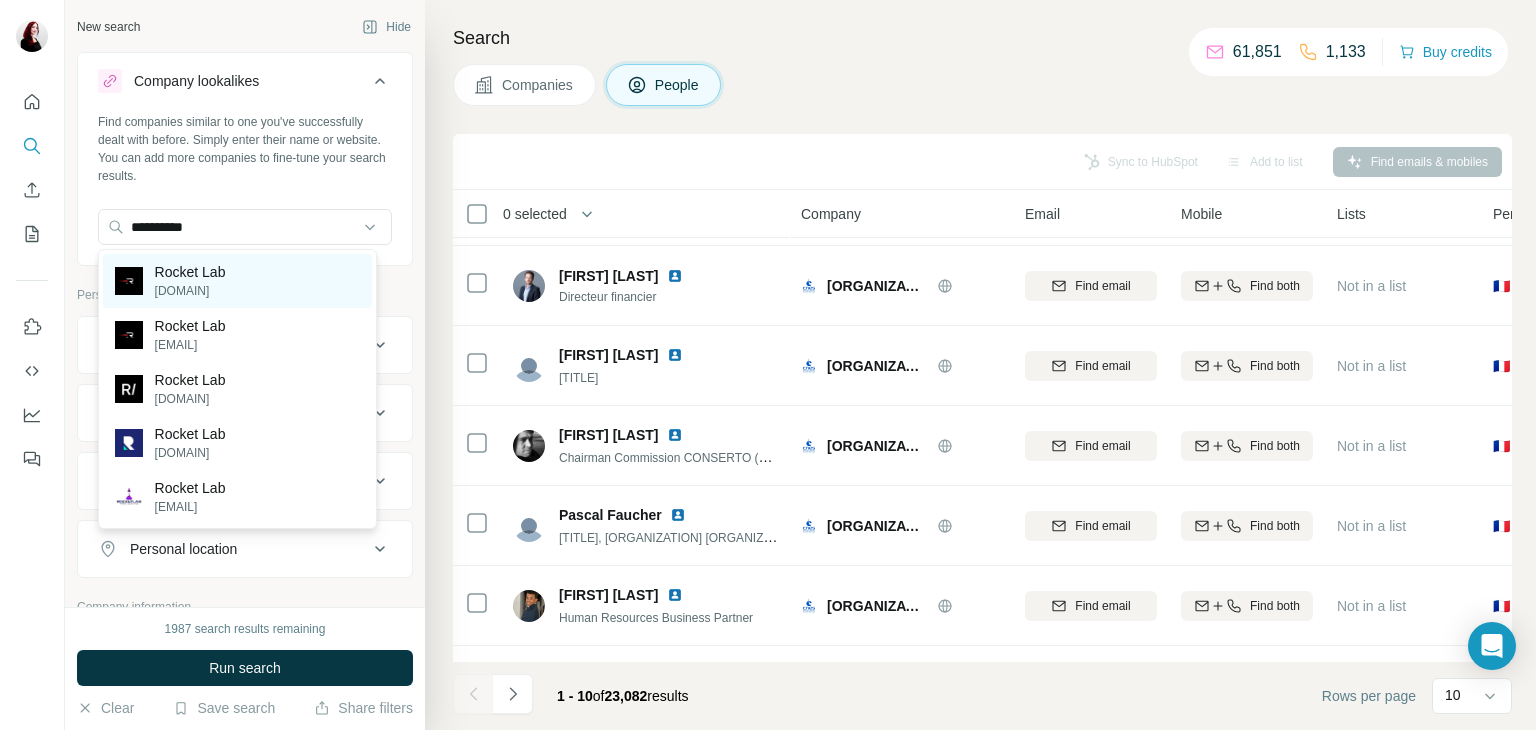 click on "Rocket Lab" at bounding box center [190, 272] 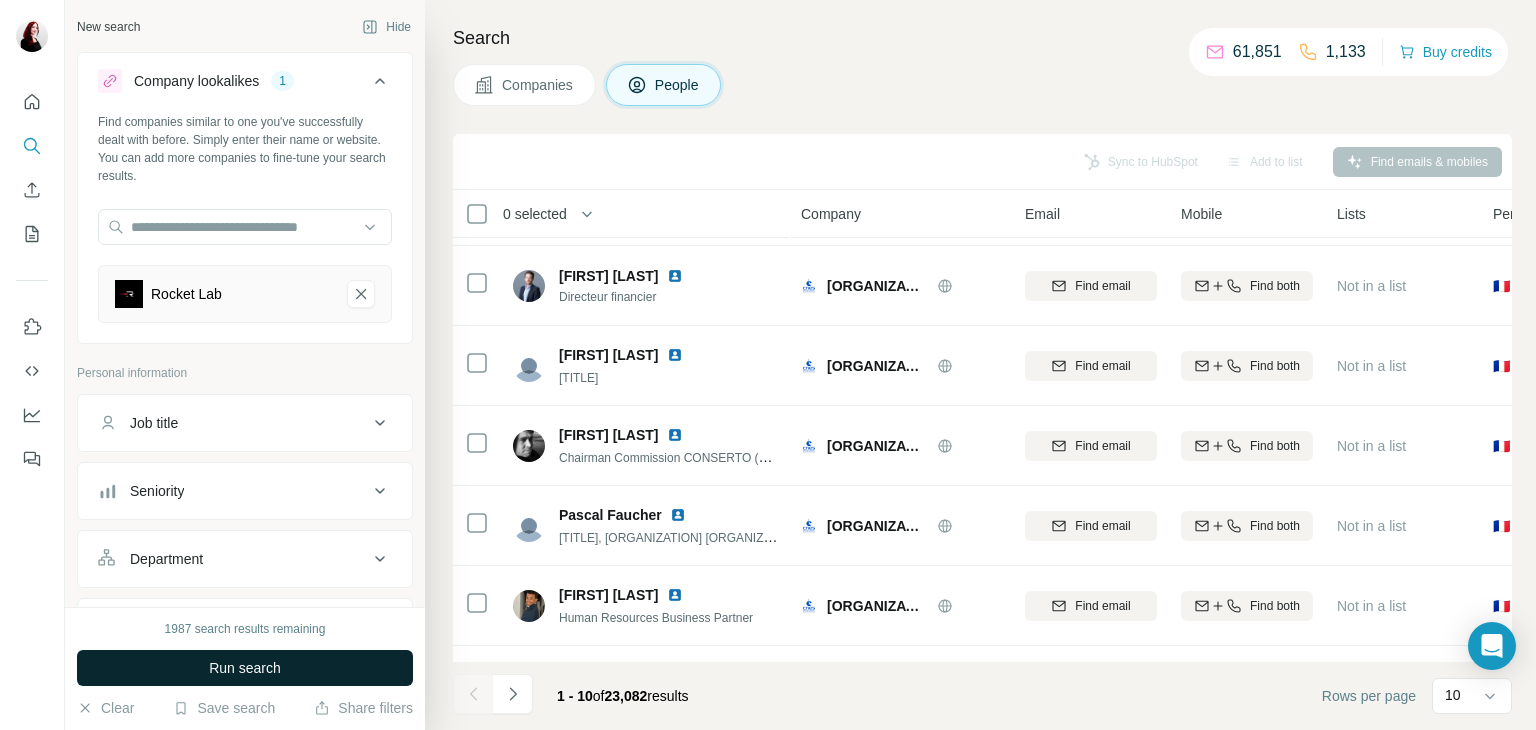 click on "Run search" at bounding box center [245, 668] 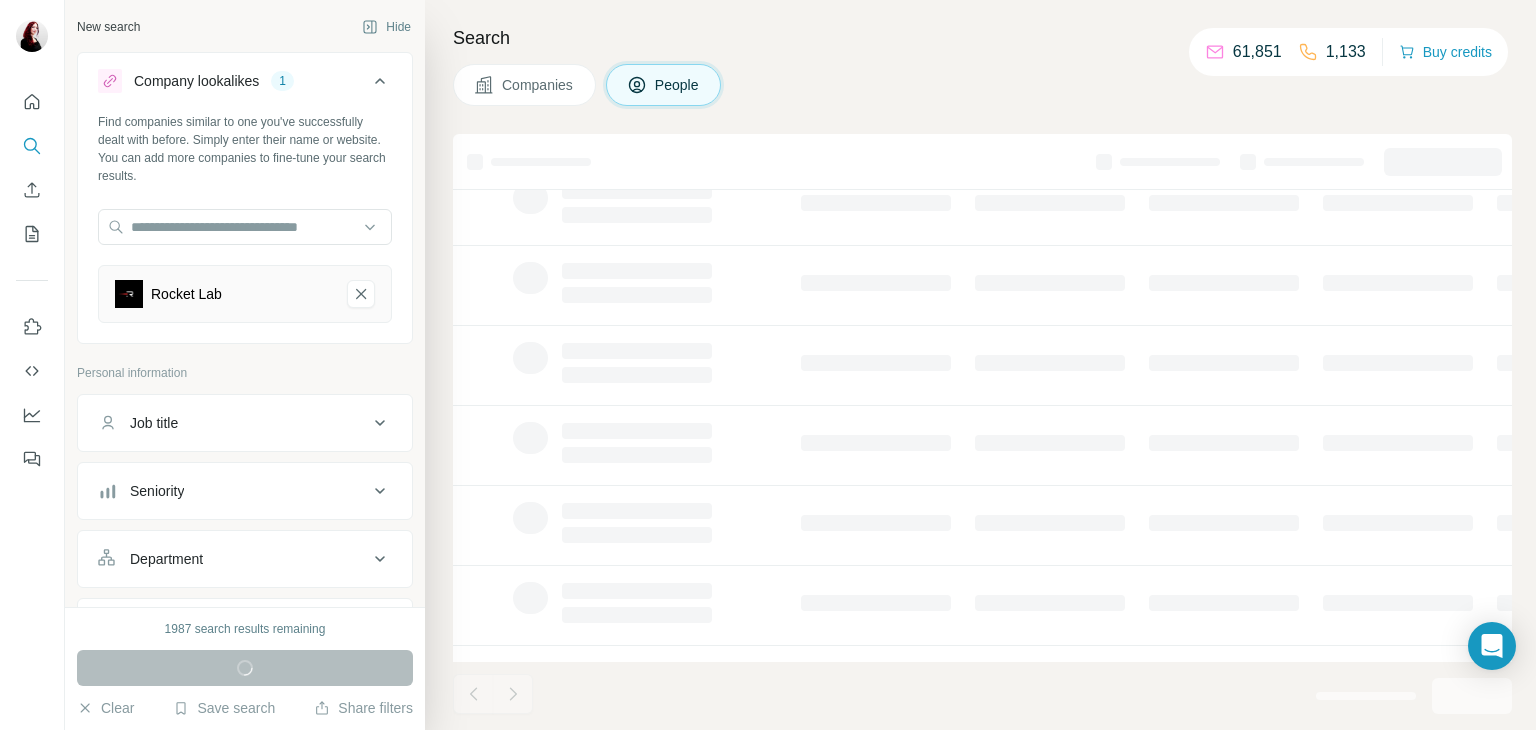 click on "Companies" at bounding box center [524, 85] 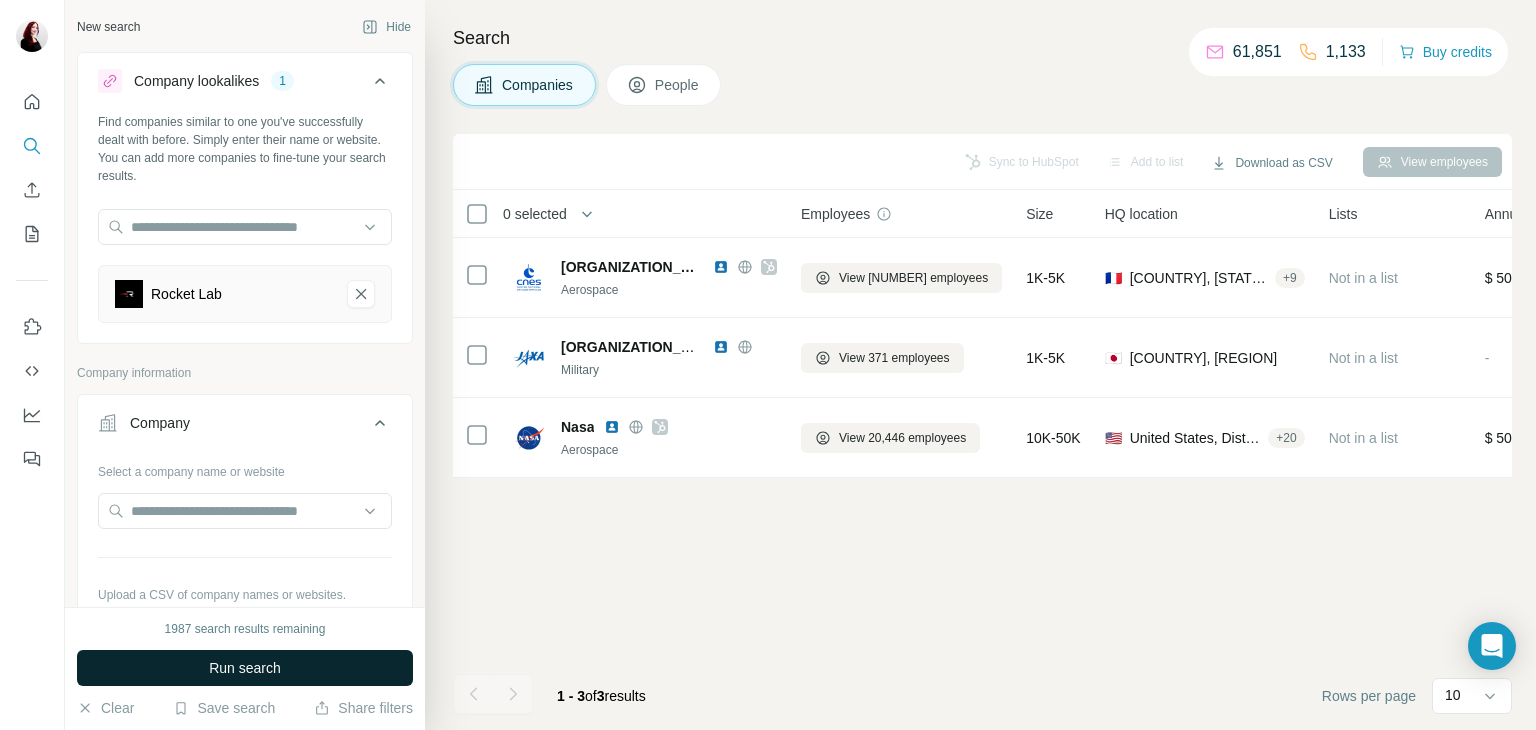 scroll, scrollTop: 0, scrollLeft: 0, axis: both 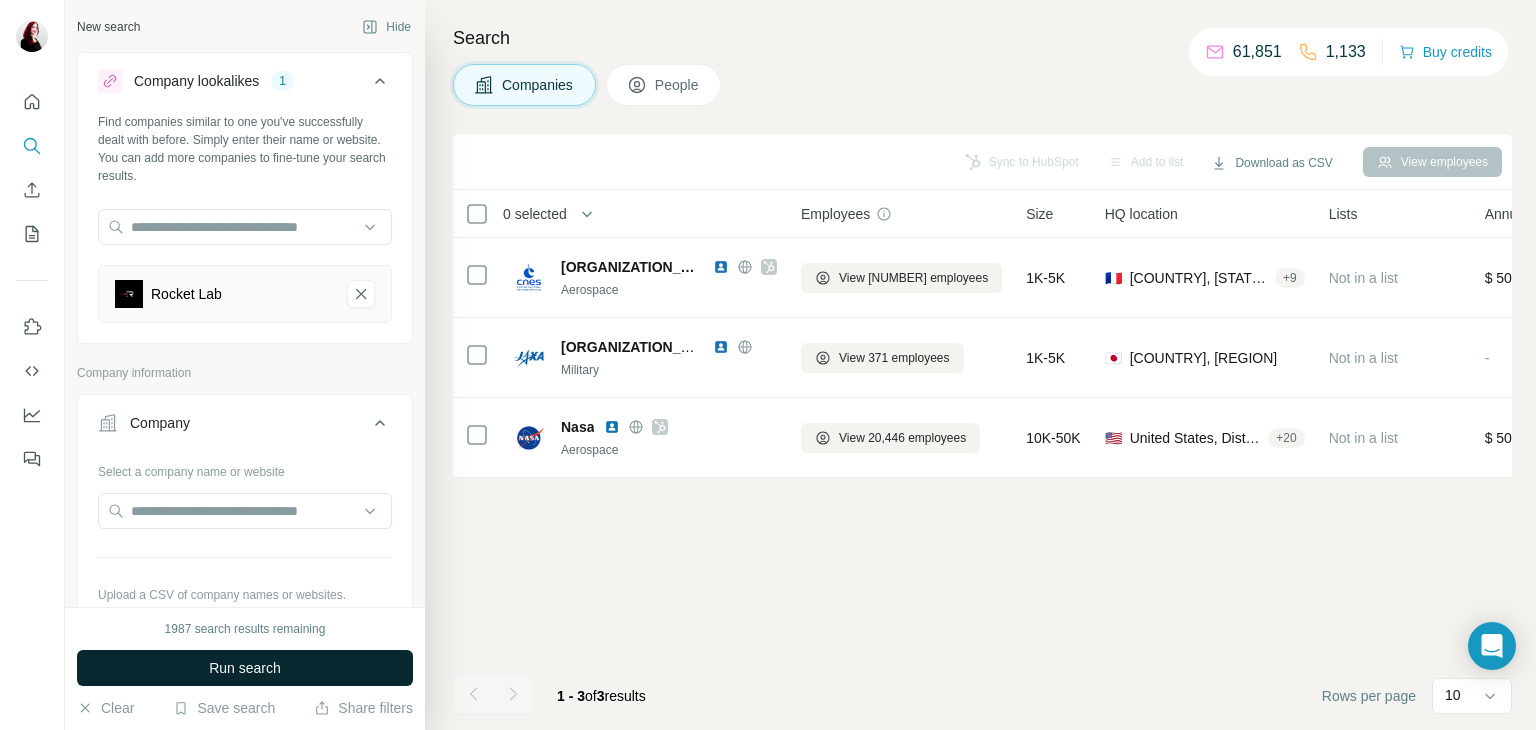 click on "Run search" at bounding box center (245, 668) 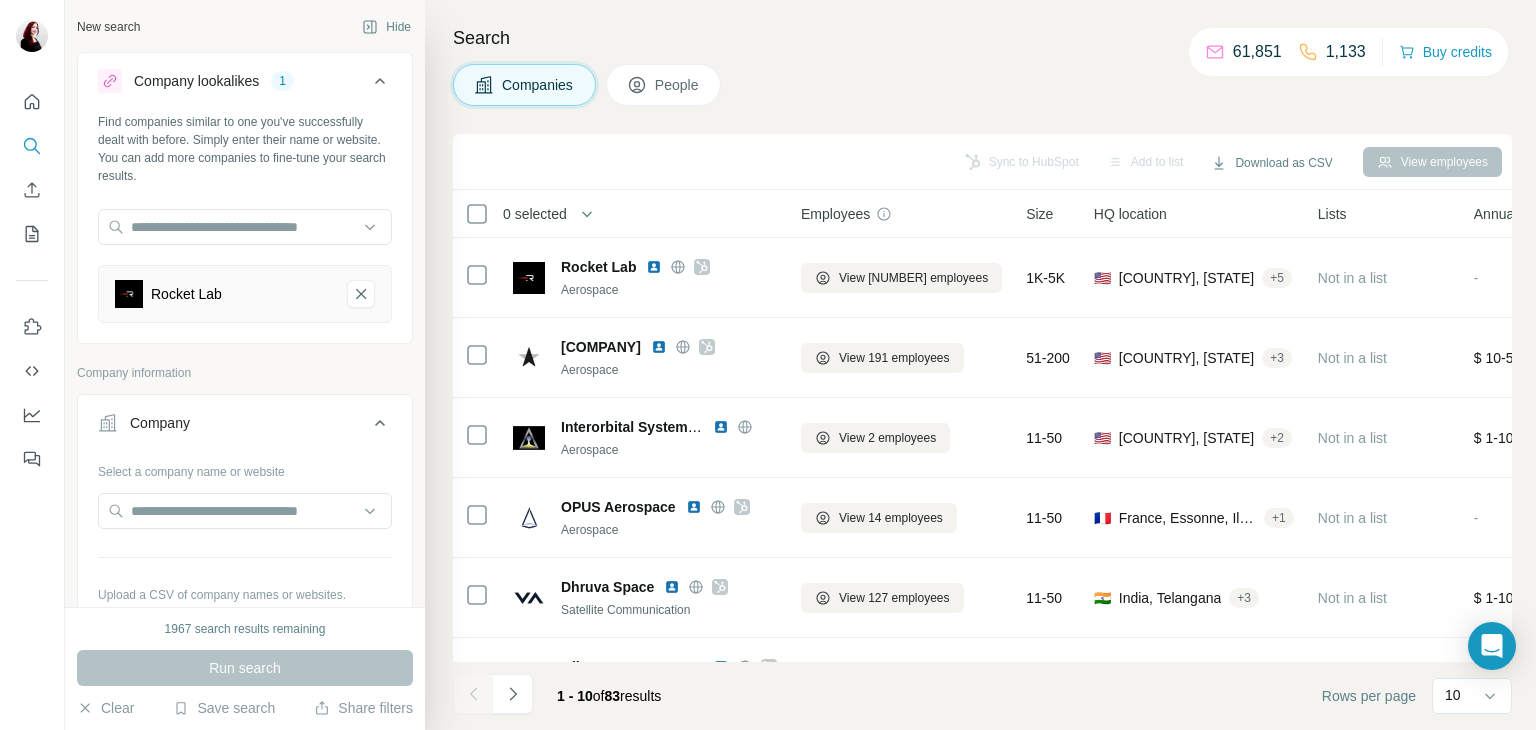 click on "People" at bounding box center (678, 85) 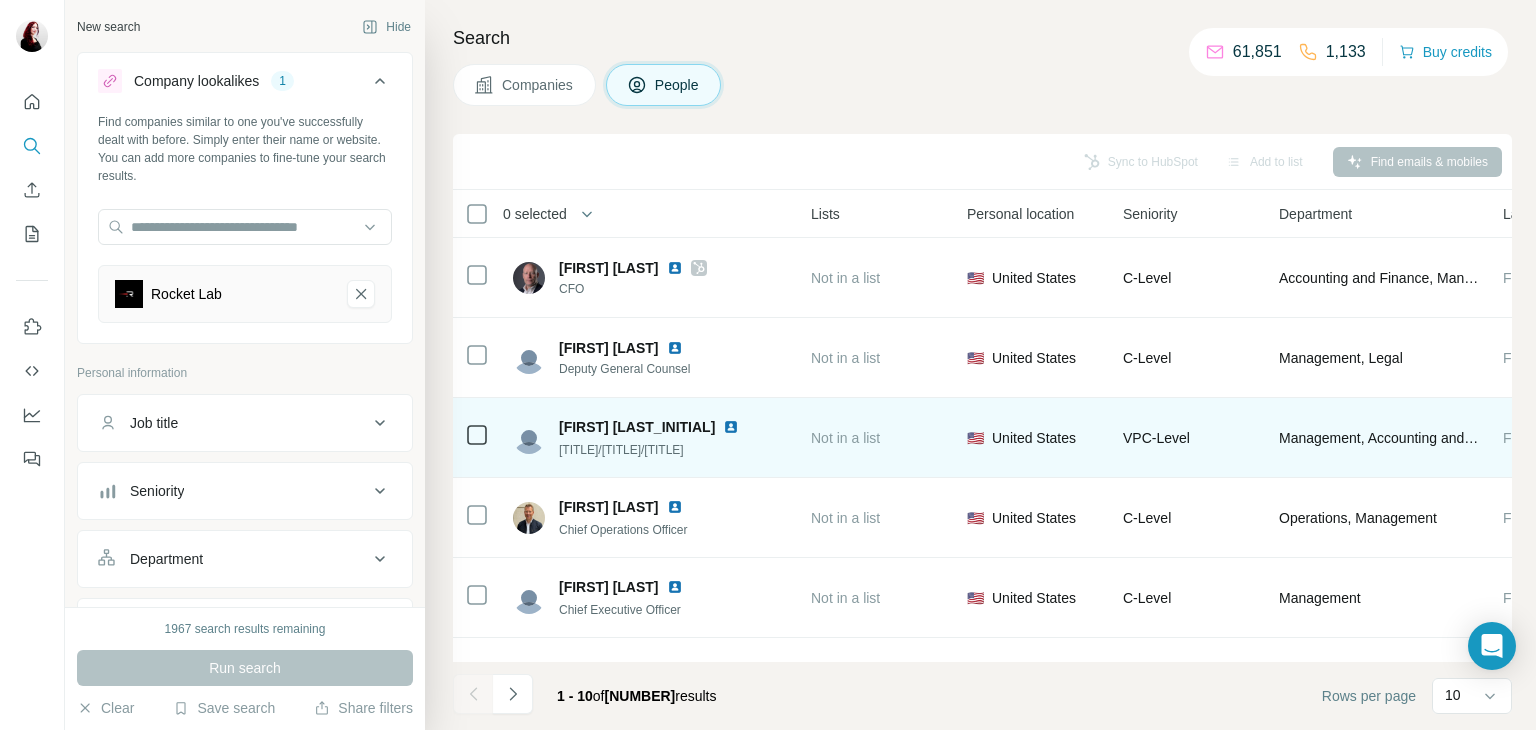 scroll, scrollTop: 0, scrollLeft: 524, axis: horizontal 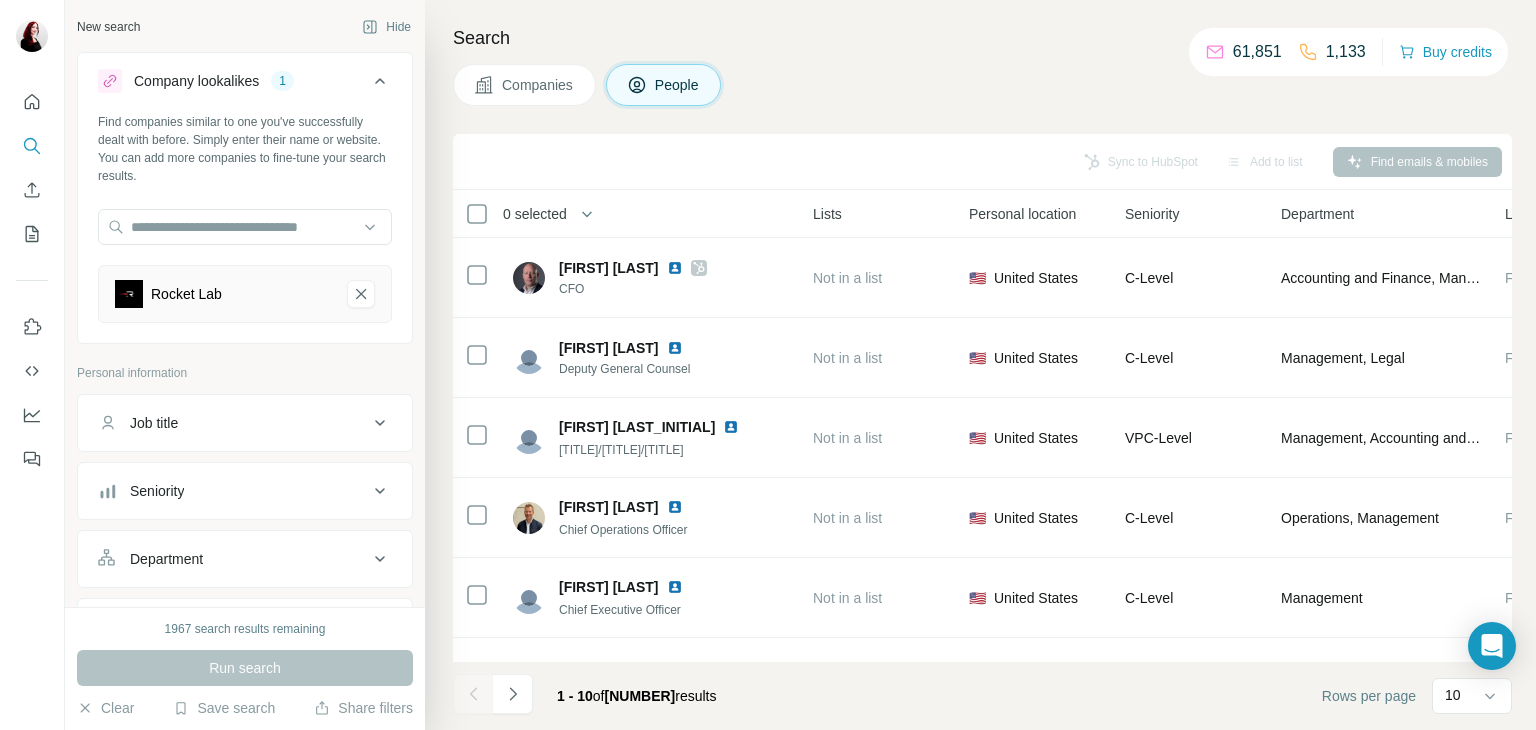 click on "Job title" at bounding box center (233, 423) 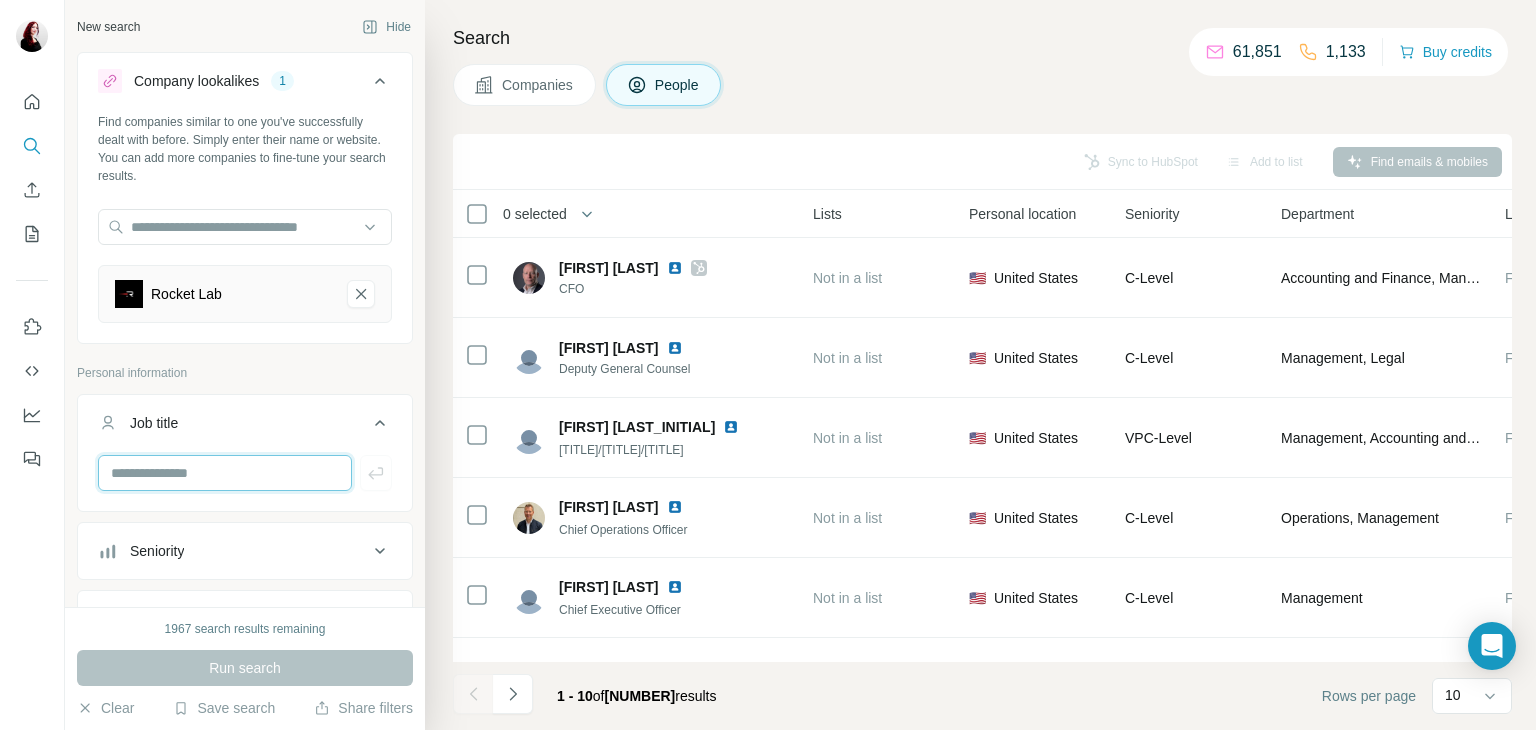 click at bounding box center [225, 473] 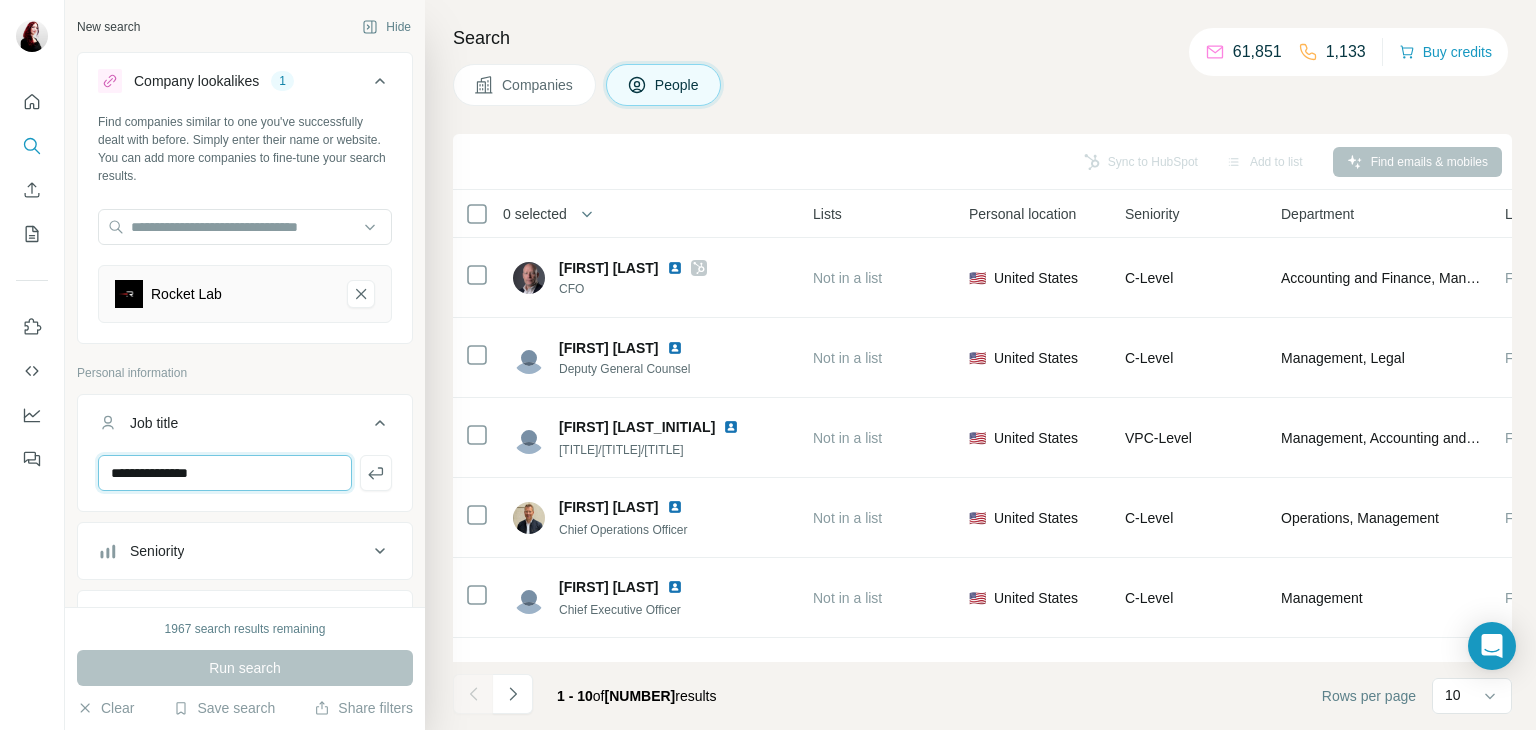type on "**********" 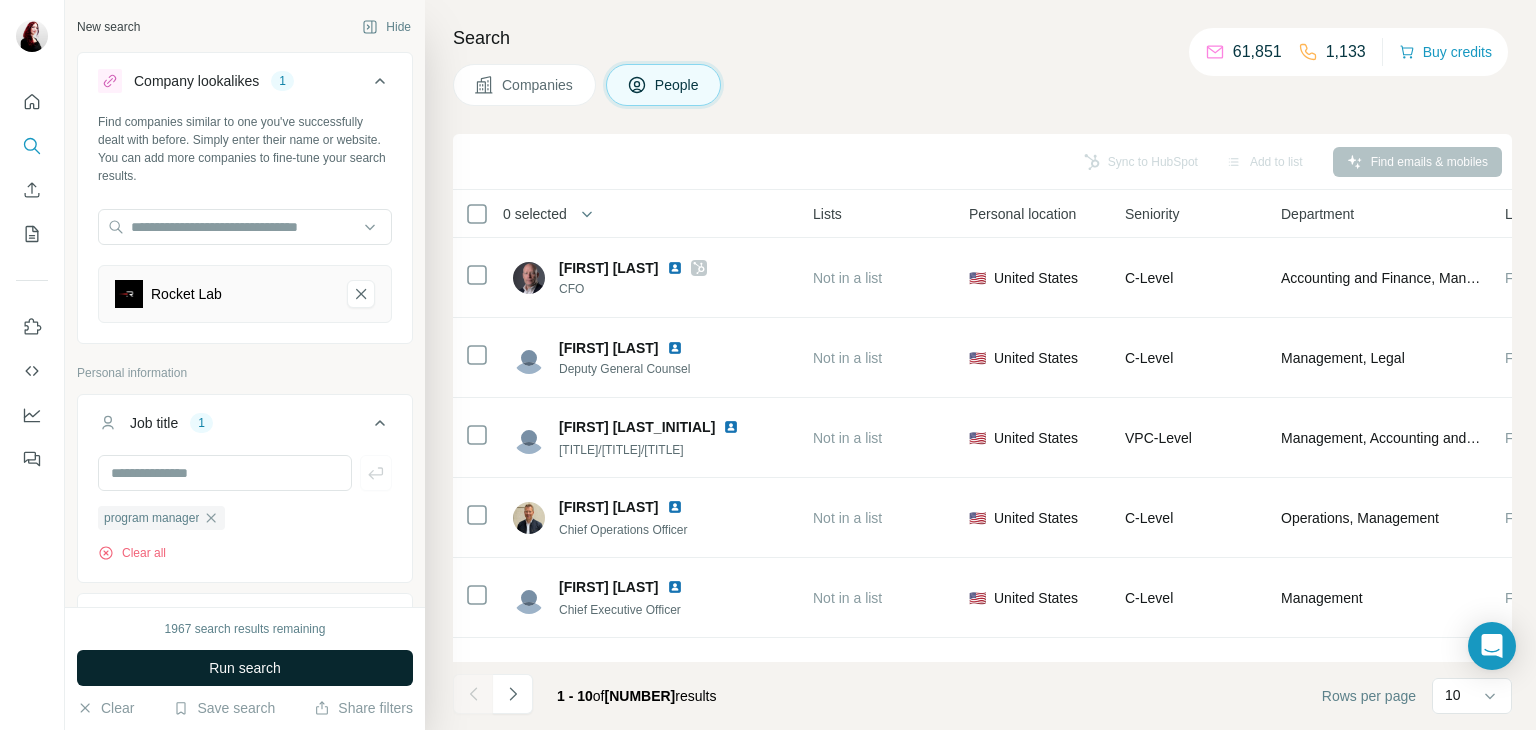 click on "Run search" at bounding box center [245, 668] 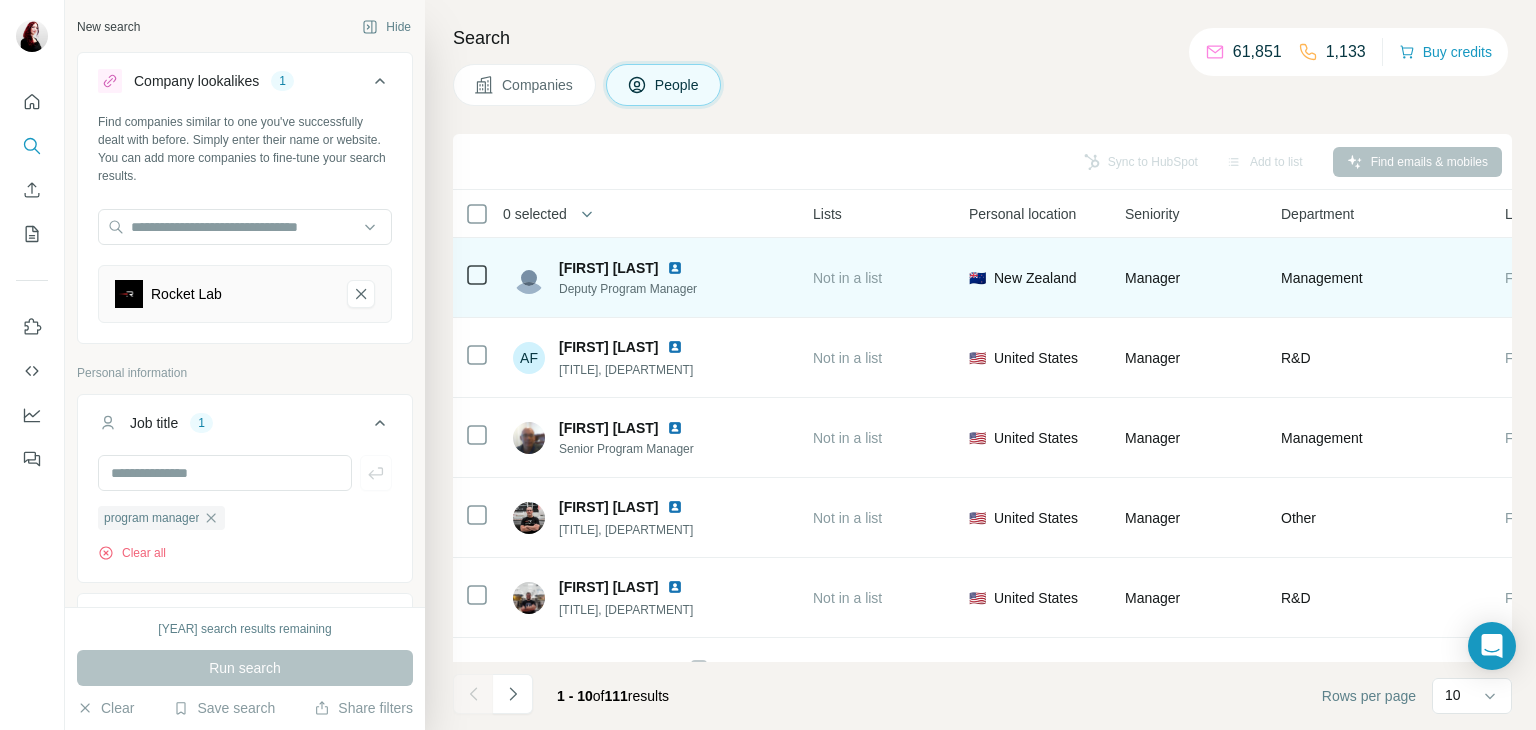 click at bounding box center (675, 268) 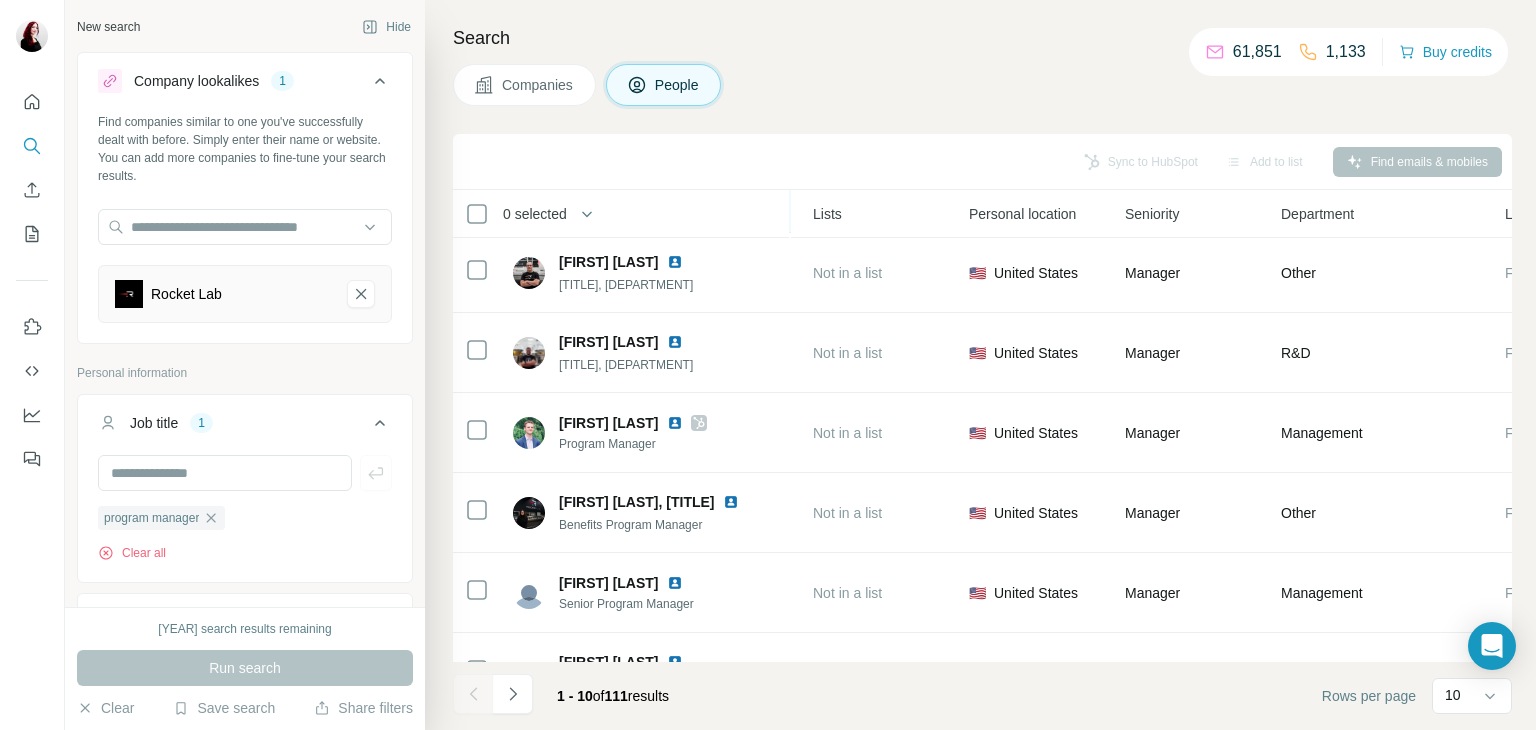 scroll, scrollTop: 386, scrollLeft: 524, axis: both 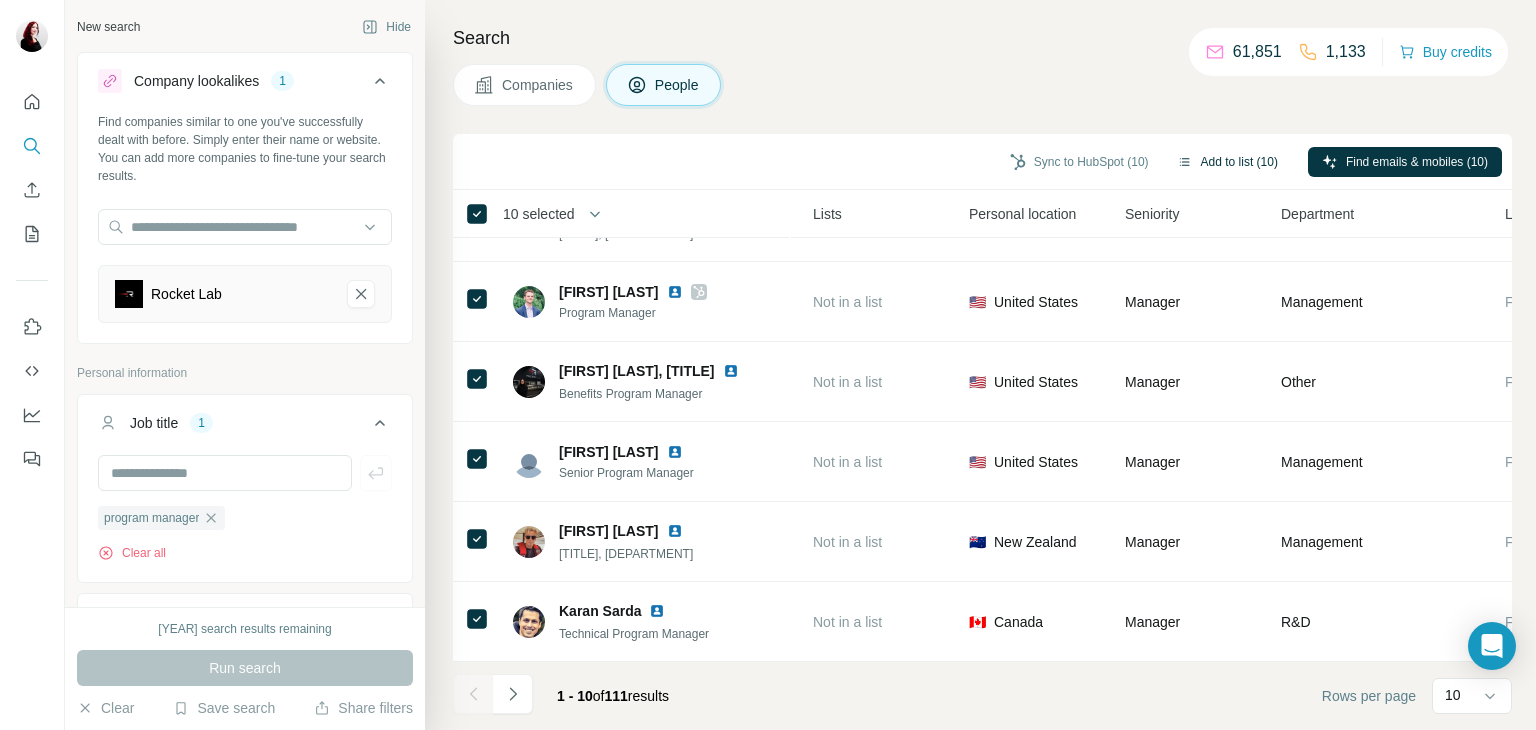 click on "Add to list (10)" at bounding box center [1227, 162] 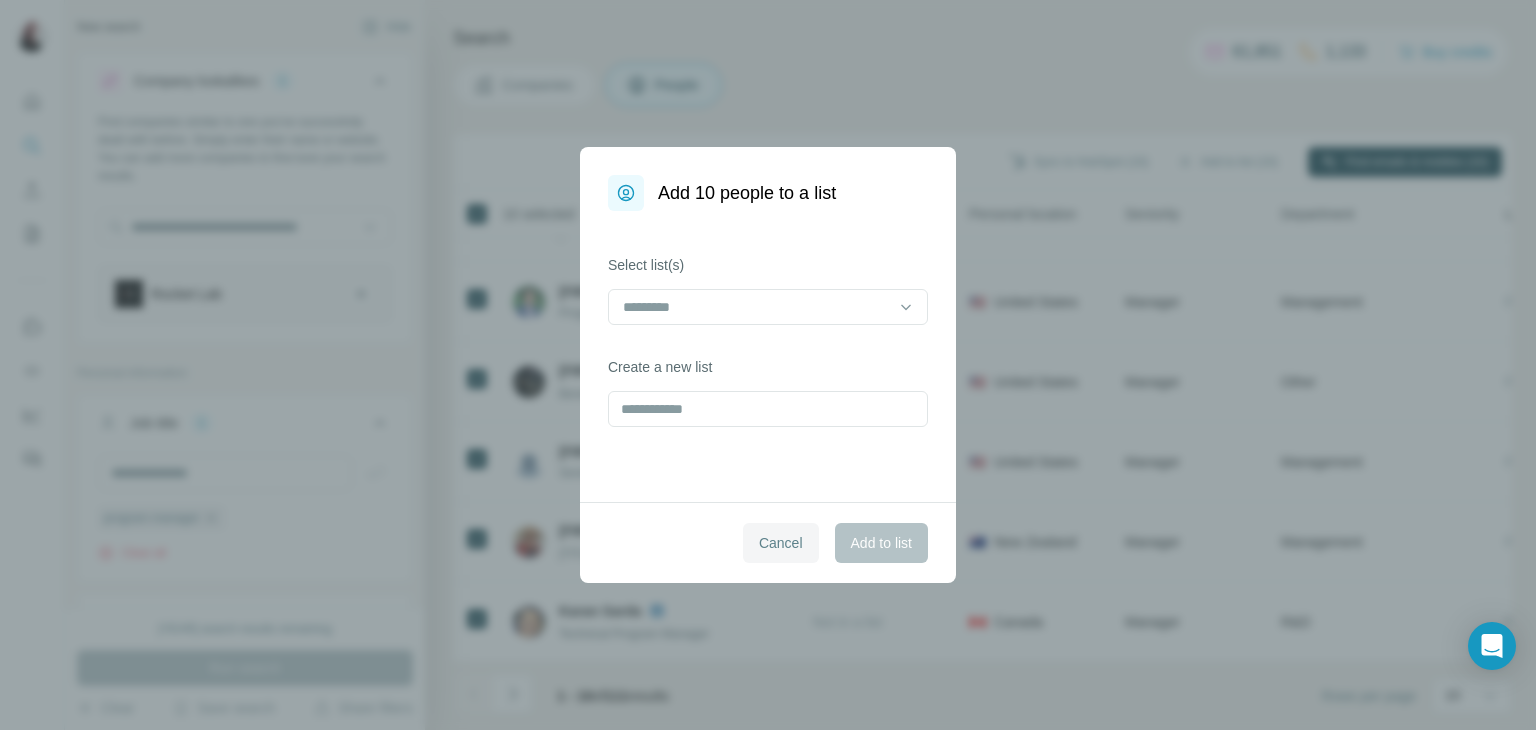 click on "Cancel" at bounding box center (781, 543) 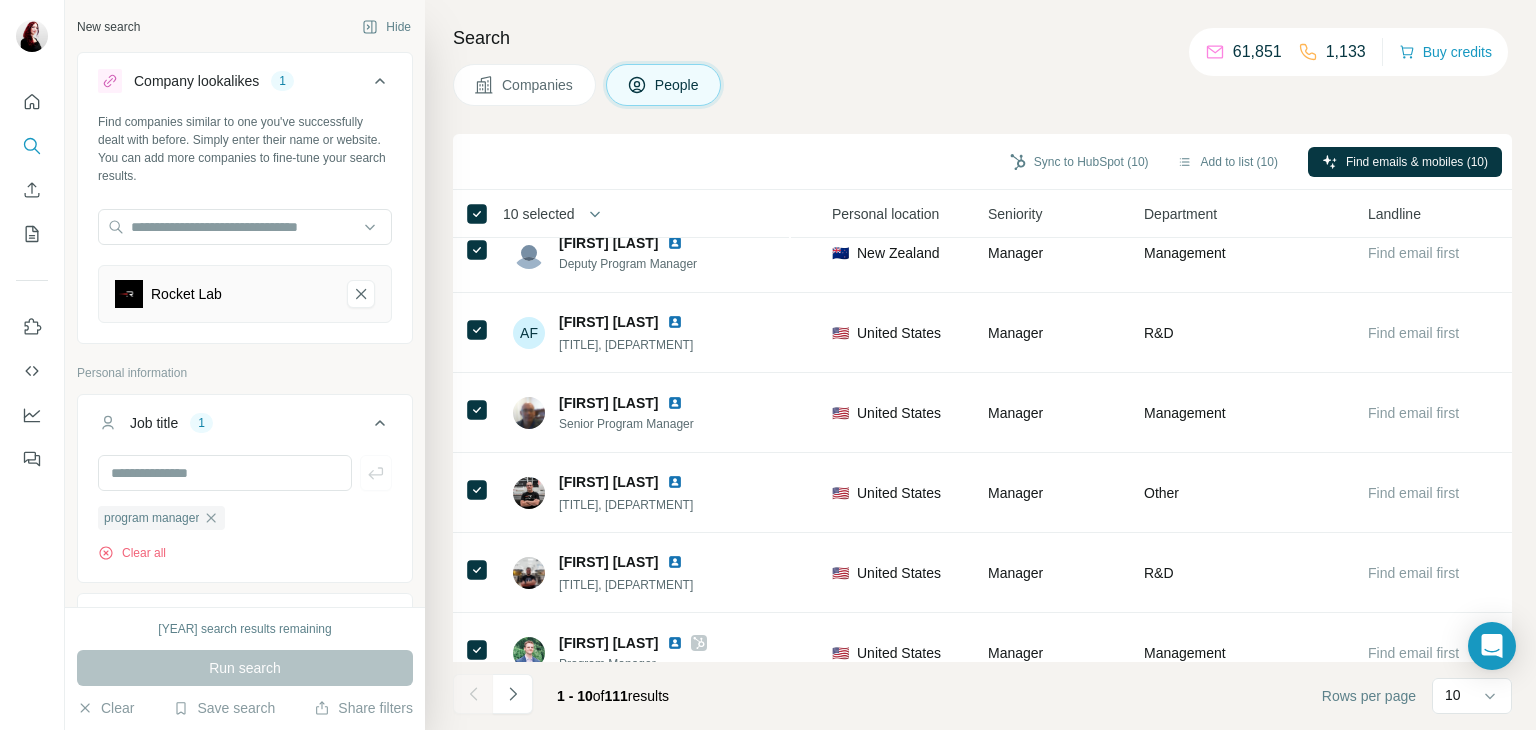 scroll, scrollTop: 0, scrollLeft: 670, axis: horizontal 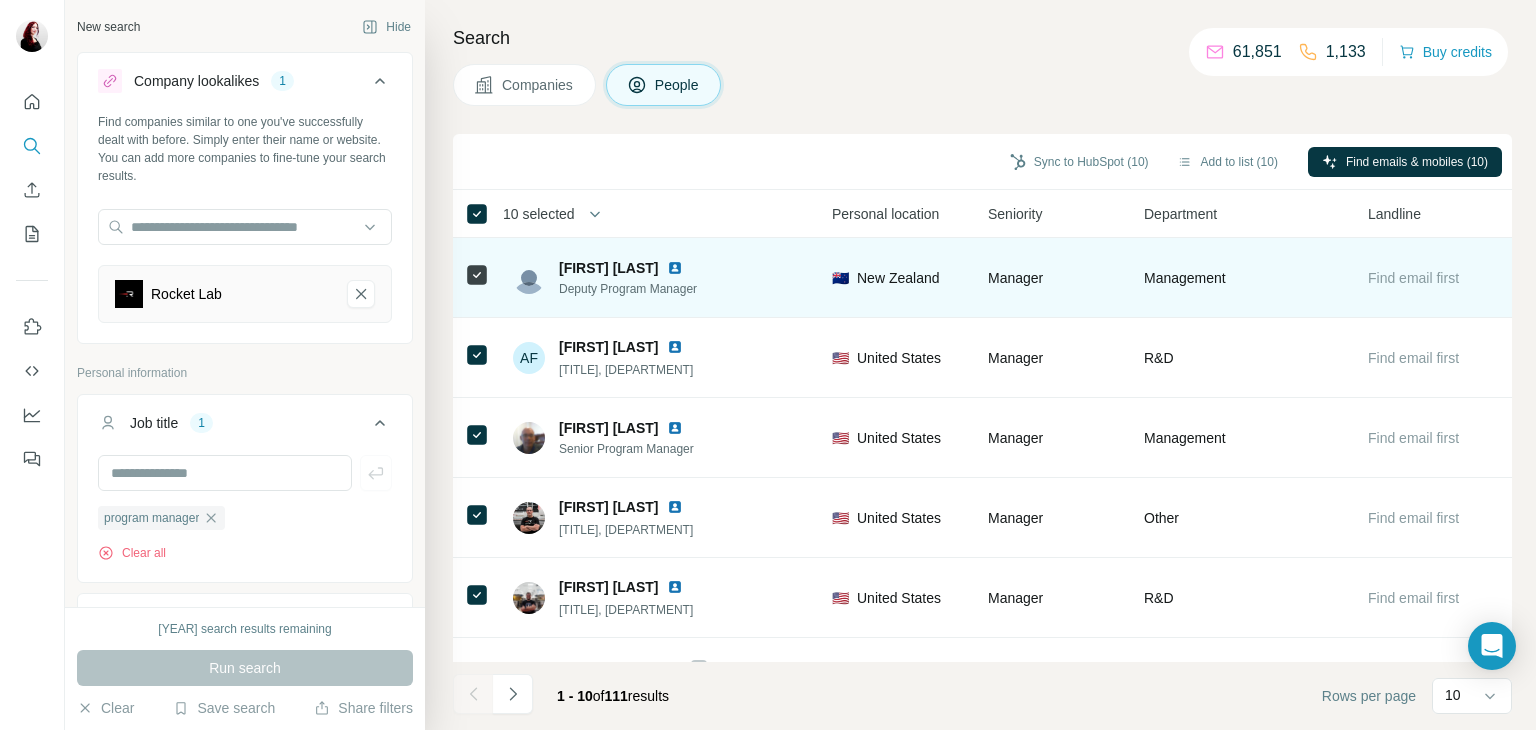 click on "Find email first" at bounding box center [1413, 278] 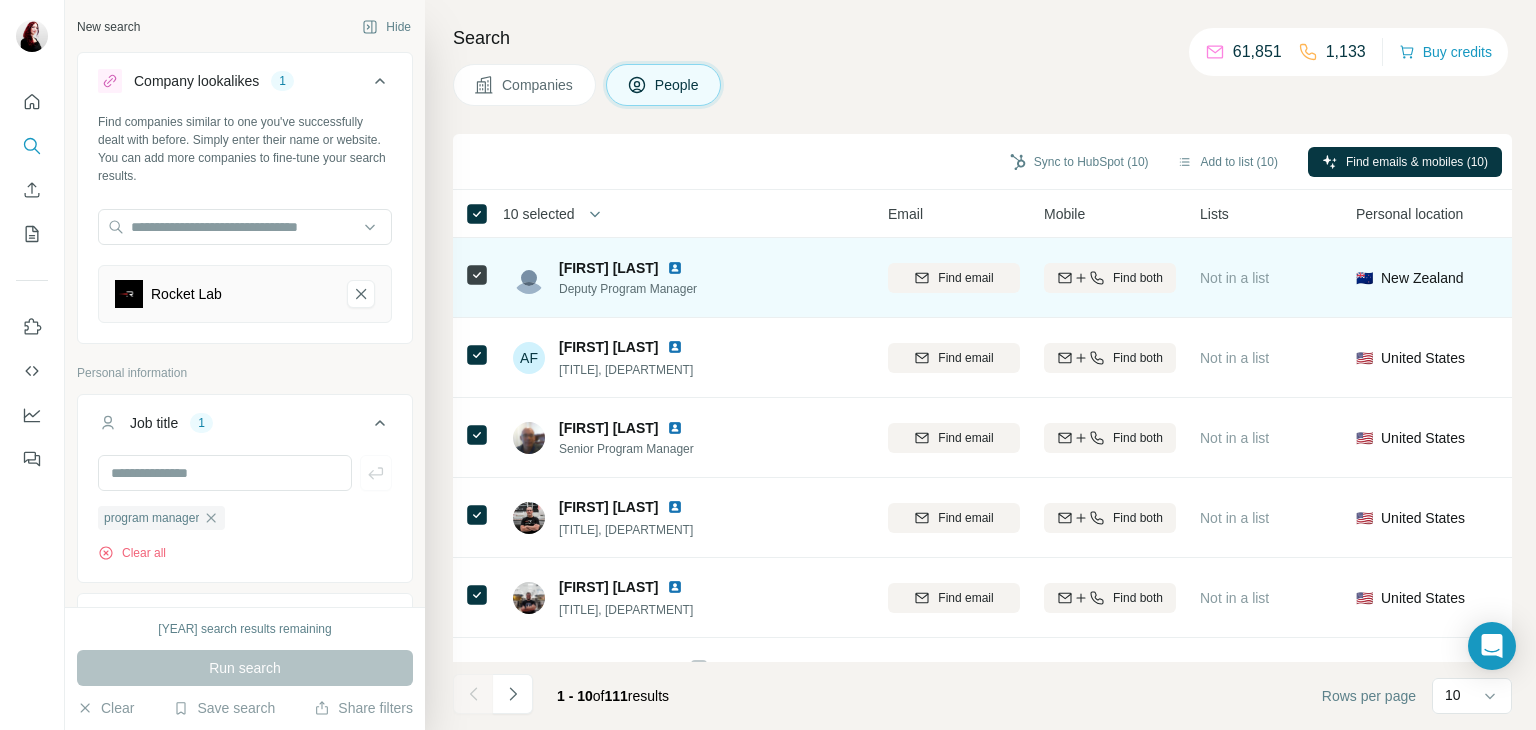 scroll, scrollTop: 0, scrollLeft: 0, axis: both 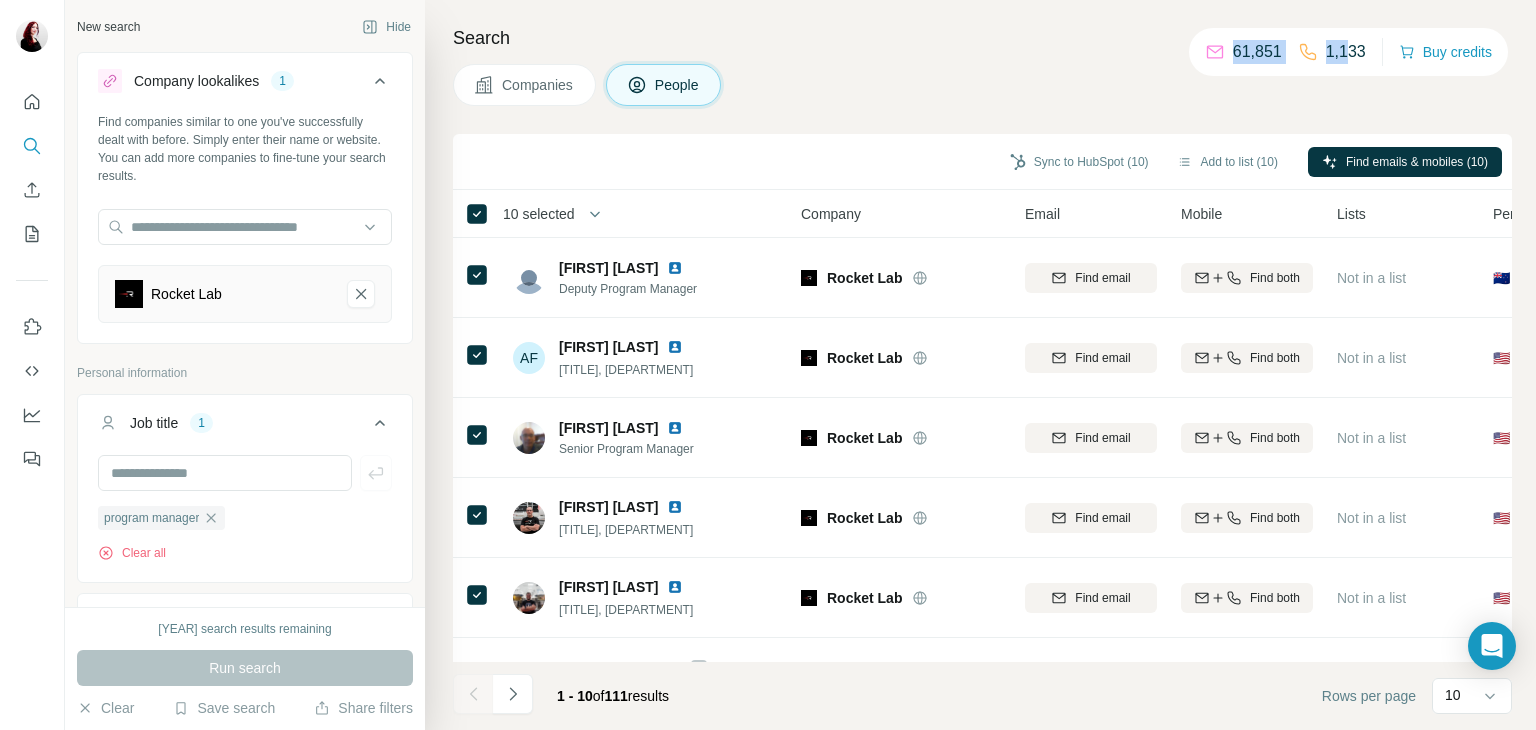 drag, startPoint x: 1224, startPoint y: 54, endPoint x: 1338, endPoint y: 65, distance: 114.52947 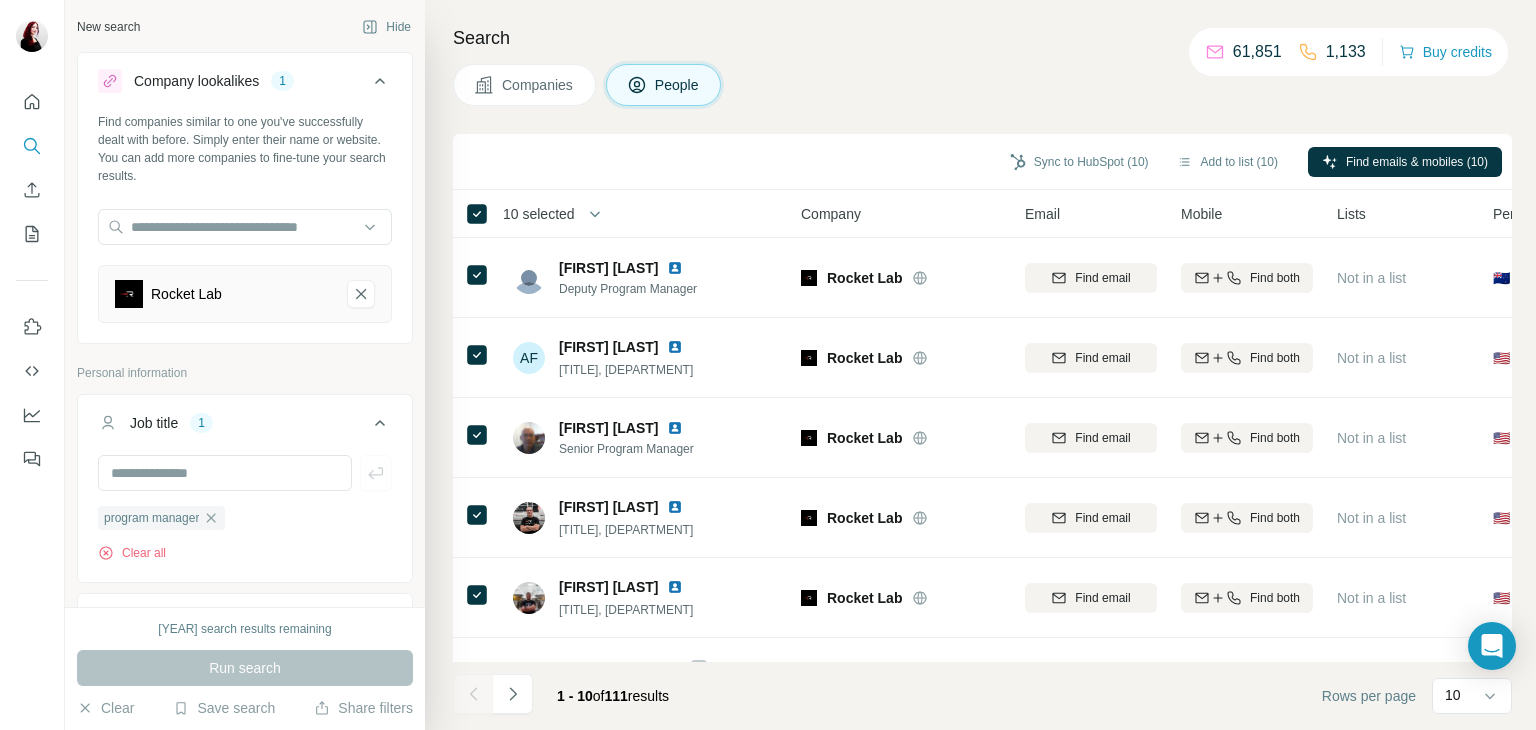 click on "Search Companies People Sync to HubSpot (10) Add to list (10) Find emails & mobiles (10) 10 selected People Company Email Mobile Lists Personal location Seniority Department Landline [FIRST] [LAST] Deputy Program Manager [COMPANY] Find email Find both Not in a list 🇳🇿 [COUNTRY] Manager Management Find email first AF [FIRST] [LAST] Senior Technical Program Manager [COMPANY] Find email Find both Not in a list 🇺🇸 [COUNTRY] Manager R&D Find email first [FIRST] [LAST] Senior Program Manager [COMPANY] Find email Find both Not in a list 🇺🇸 [COUNTRY] Manager Management Find email first [FIRST] [LAST] Space Systems Sr. Program Manager [COMPANY] Find email Find both Not in a list 🇺🇸 [COUNTRY] Manager Other Find email first [FIRST] [LAST] Technical Program Manager, Space Systems [COMPANY] Find email Find both Not in a list 🇺🇸 [COUNTRY] Manager R&D Find email first [FIRST] [LAST] Program Manager [COMPANY] Find email Find both Not in a list 🇺🇸 [COUNTRY] Manager Other" at bounding box center [980, 365] 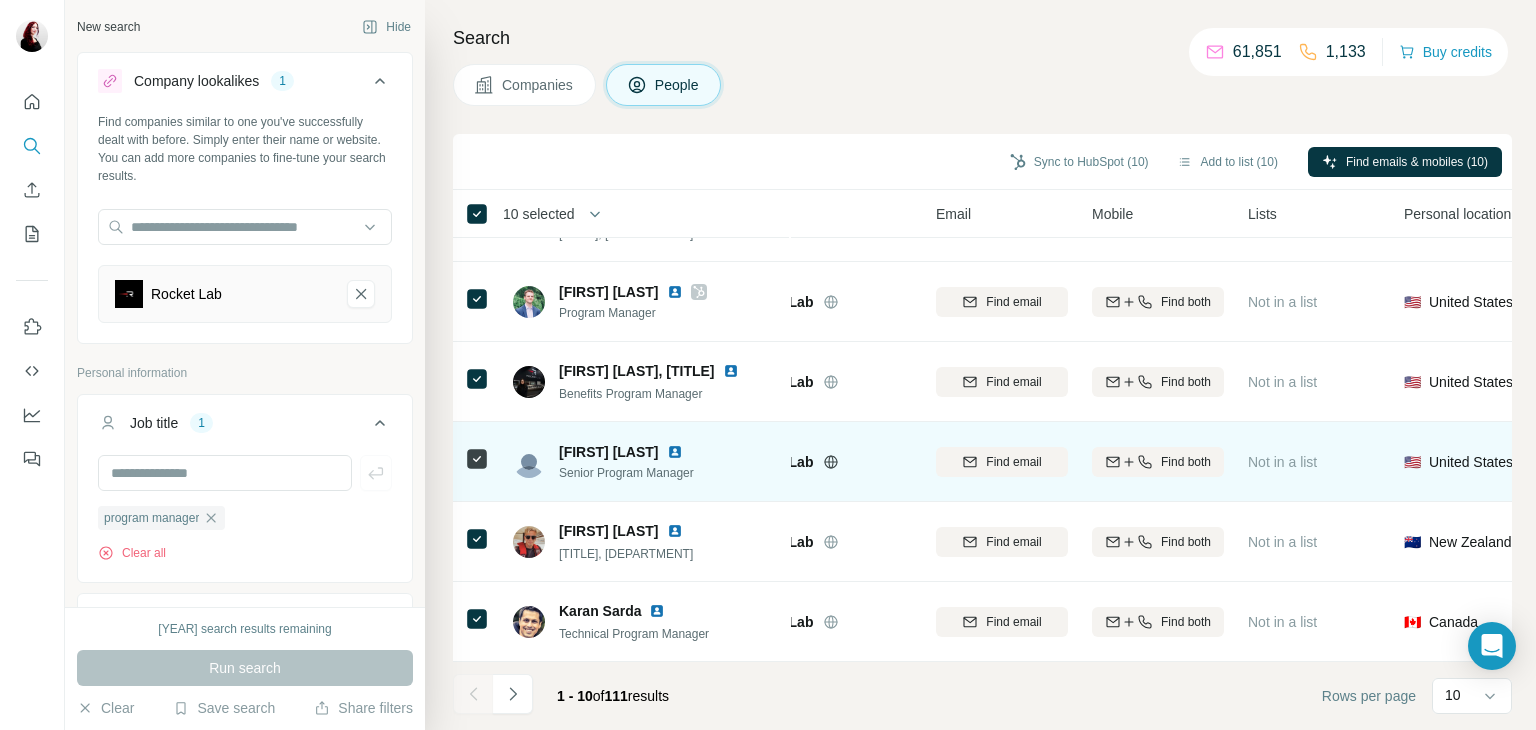 scroll, scrollTop: 386, scrollLeft: 0, axis: vertical 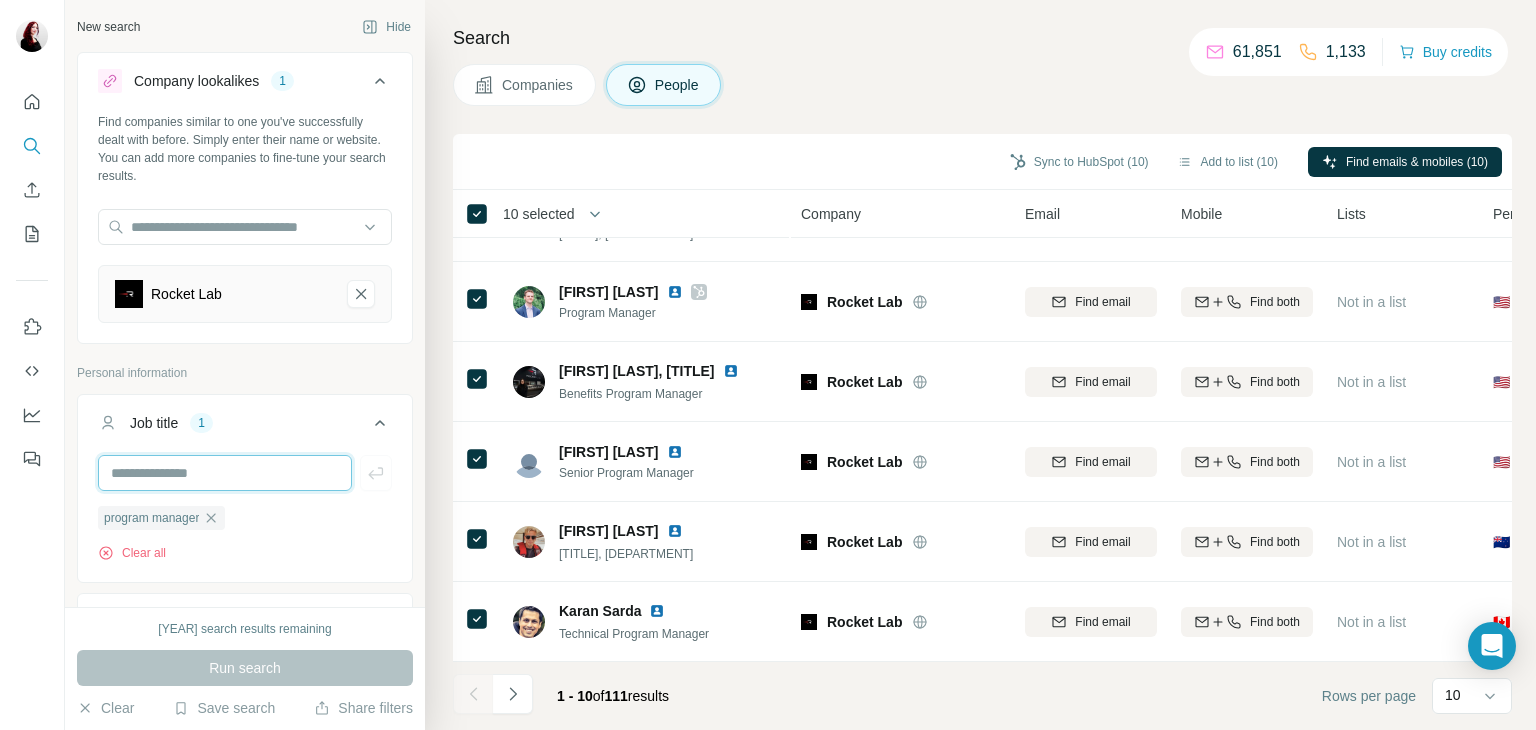 click at bounding box center [225, 473] 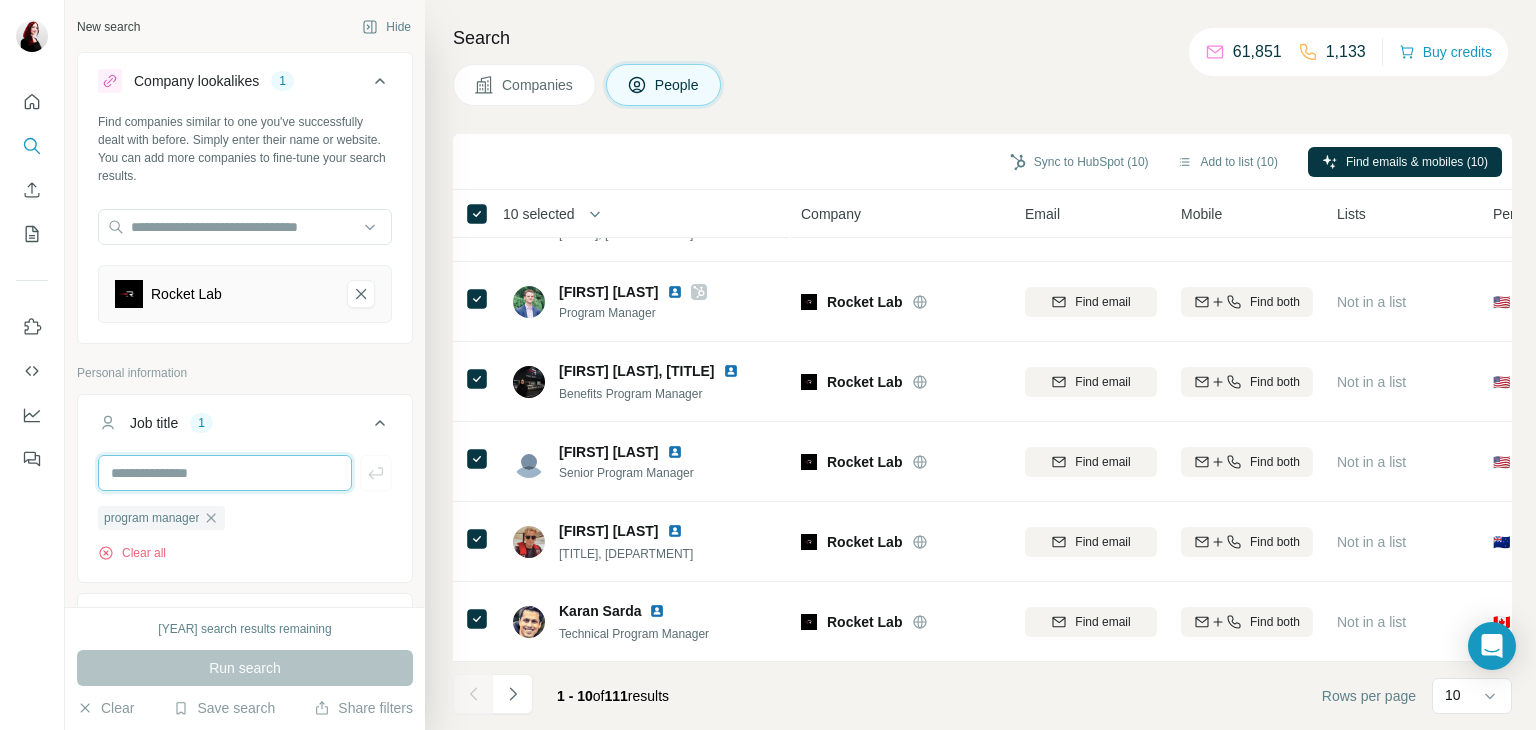 type on "**********" 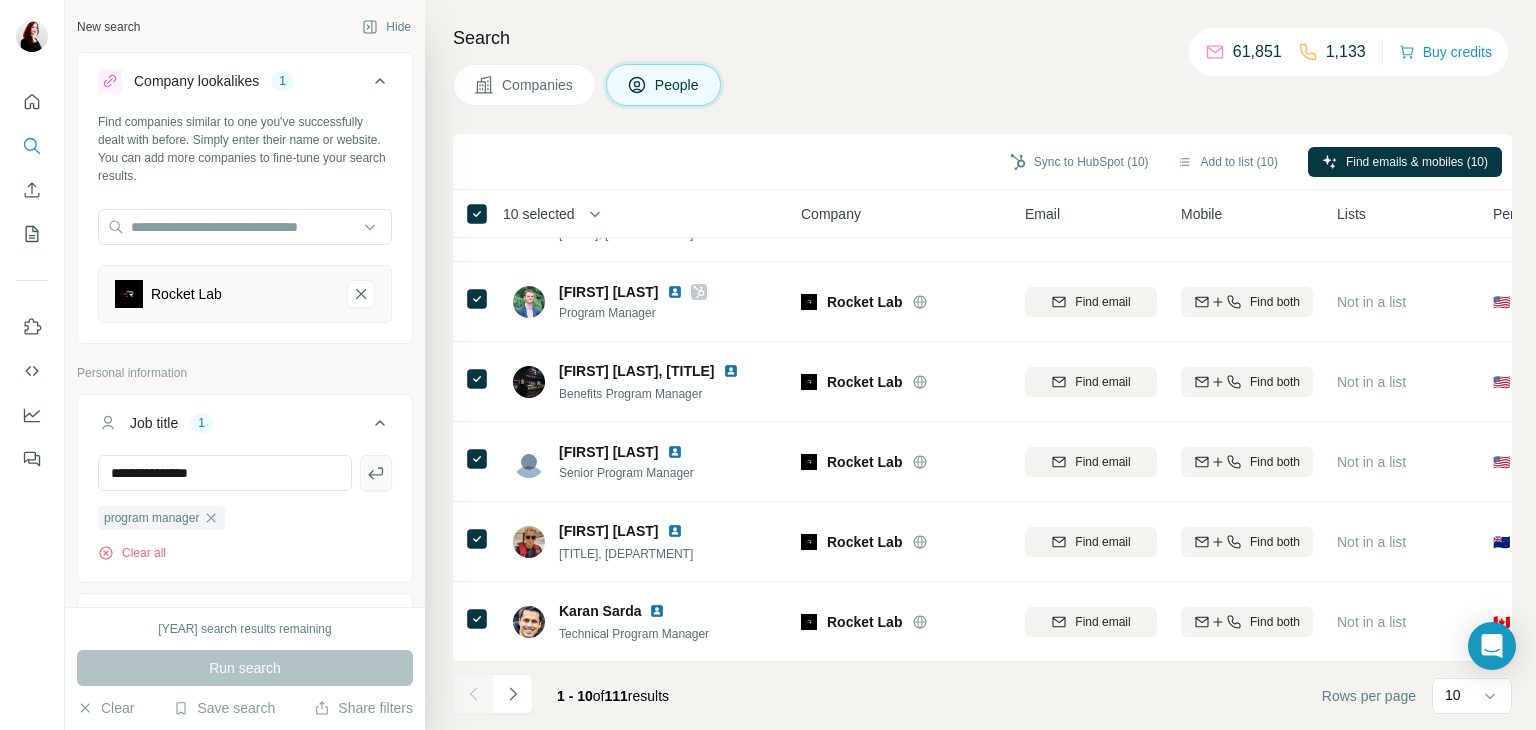 click at bounding box center [376, 473] 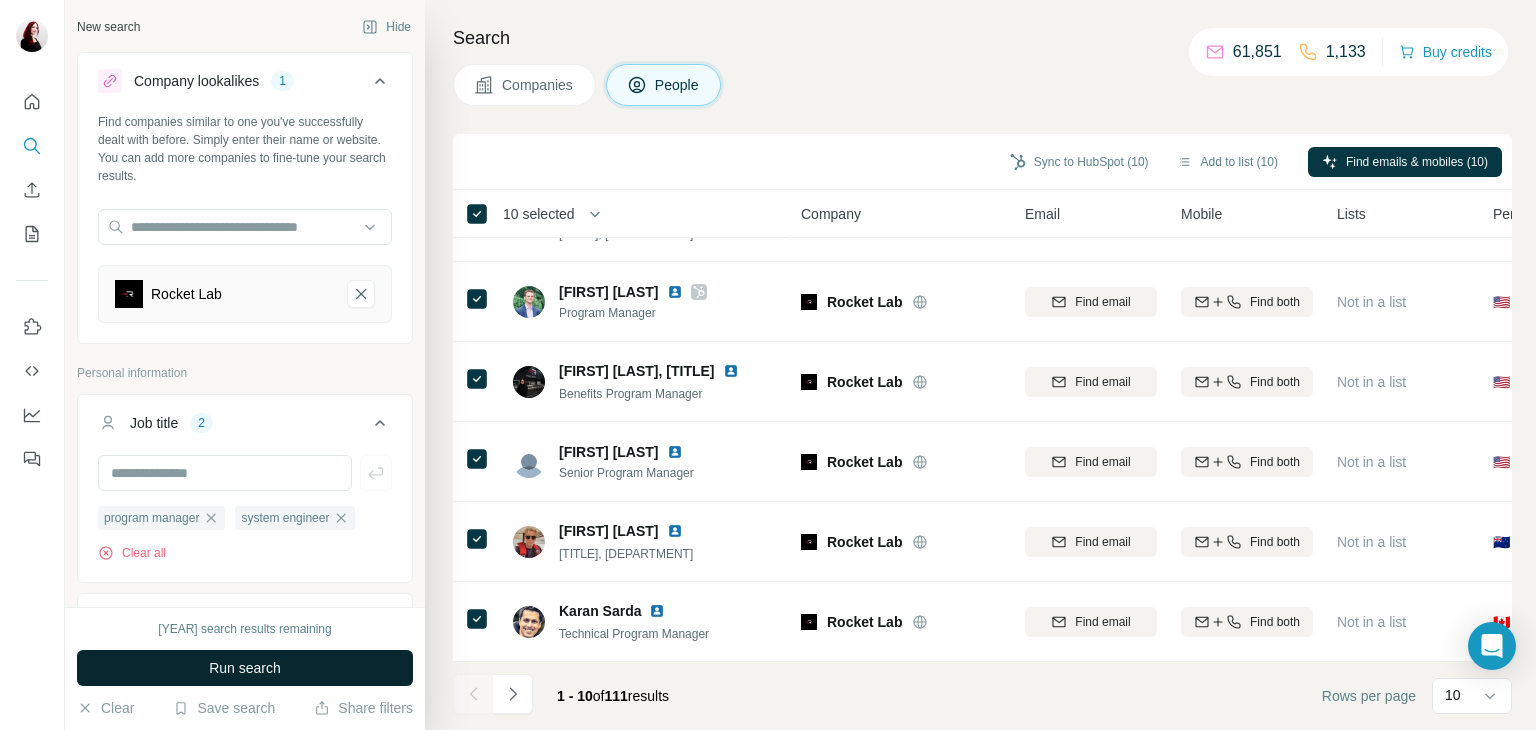 click on "Run search" at bounding box center [245, 668] 